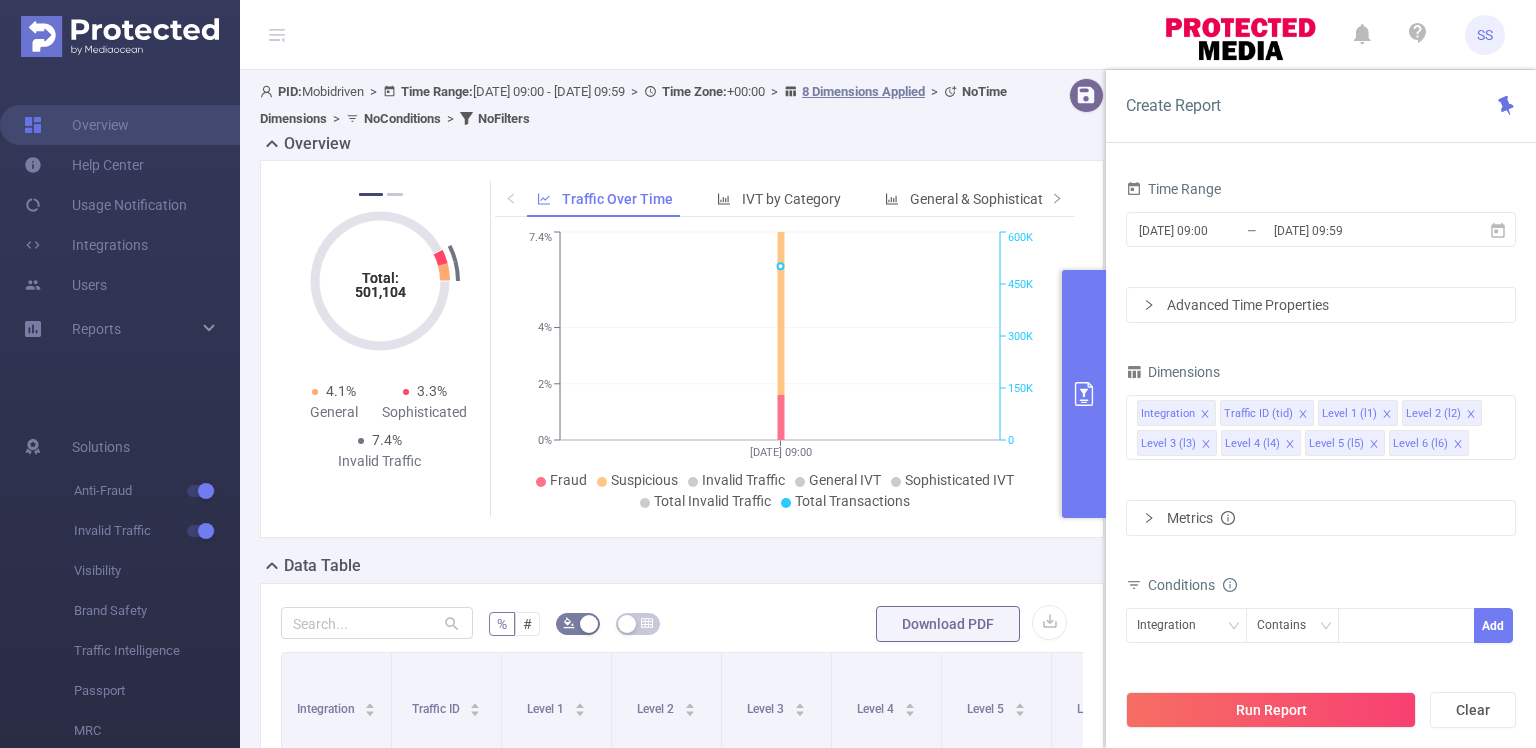 scroll, scrollTop: 0, scrollLeft: 0, axis: both 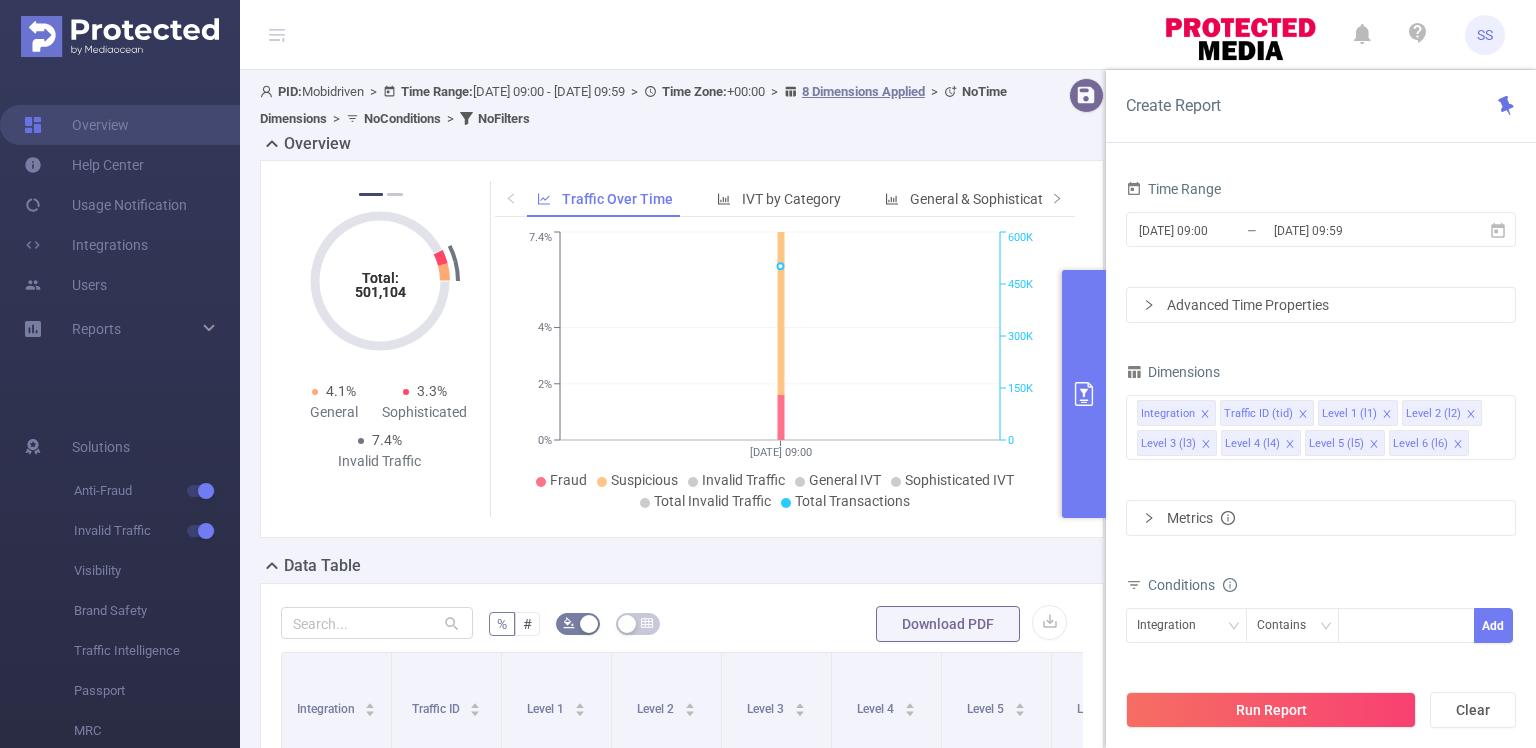 click on "Time Range [DATE] 09:00   _   [DATE] 09:59 Advanced Time Properties    Dimensions Integration Traffic ID (tid) Level 1 (l1) Level 2 (l2) Level 3 (l3) Level 4 (l4) Level 5 (l5) Level 6 (l6)   Metrics    Conditions  Integration Contains   Add    Filters Total Transactions ≥ Add" at bounding box center (1321, 483) 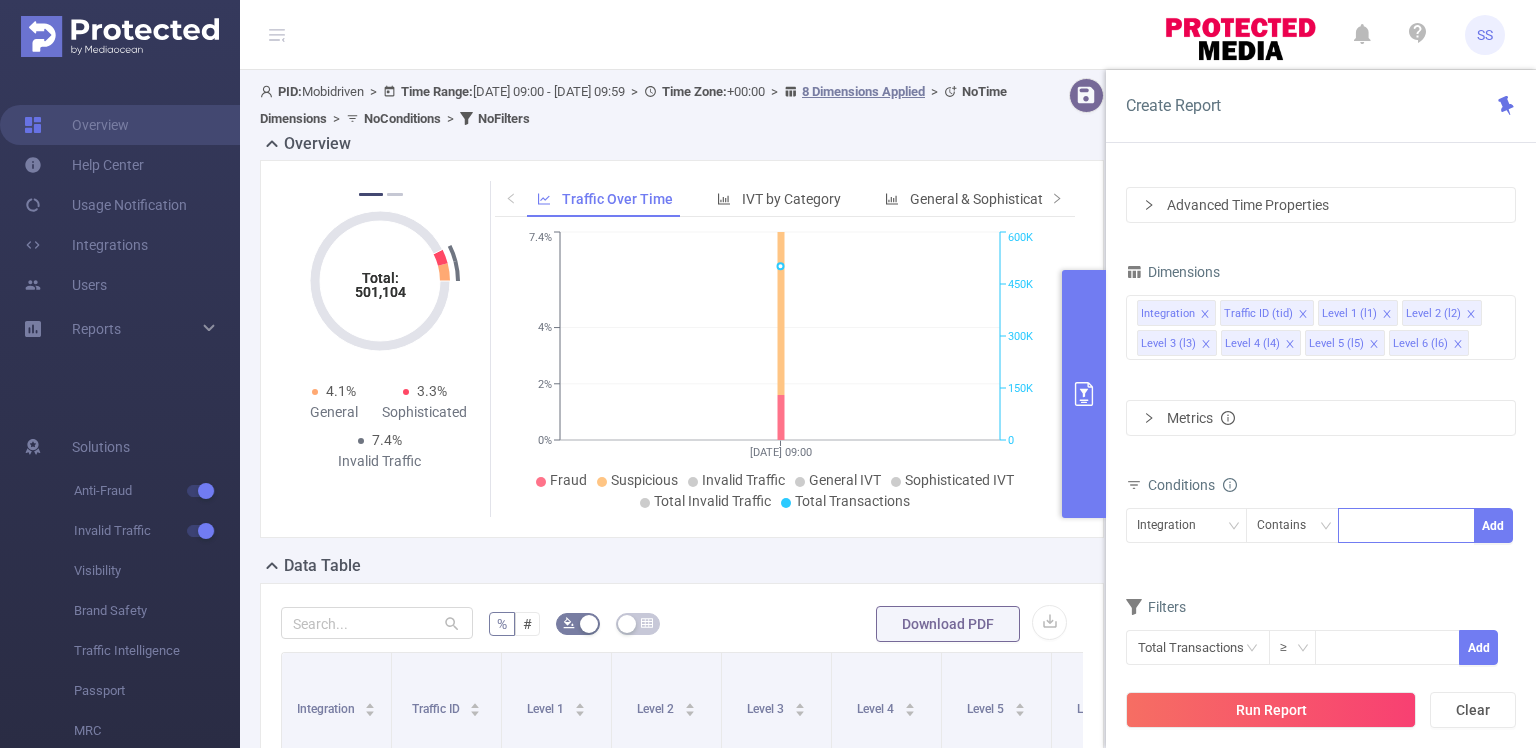 click at bounding box center (1406, 525) 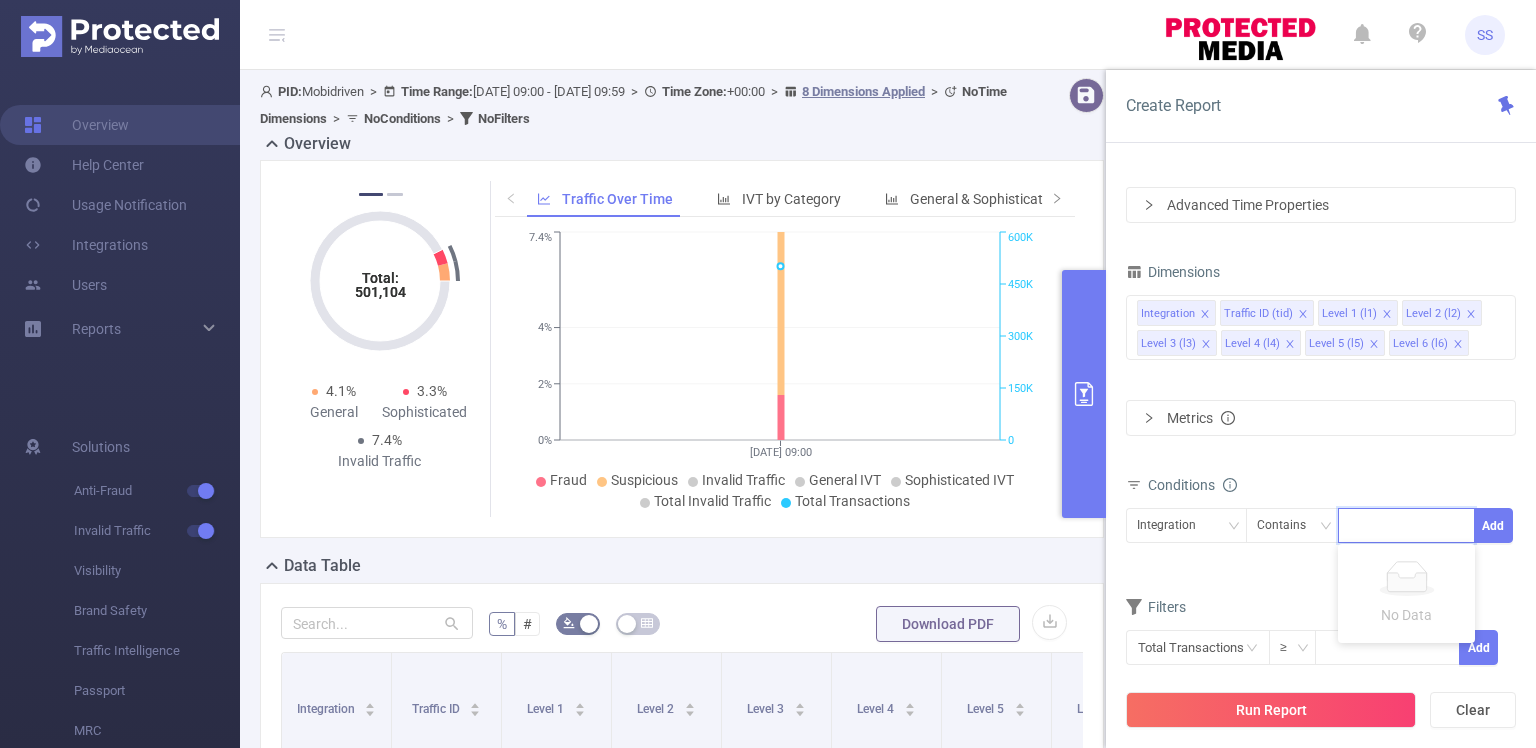 click on "Conditions" at bounding box center (1321, 487) 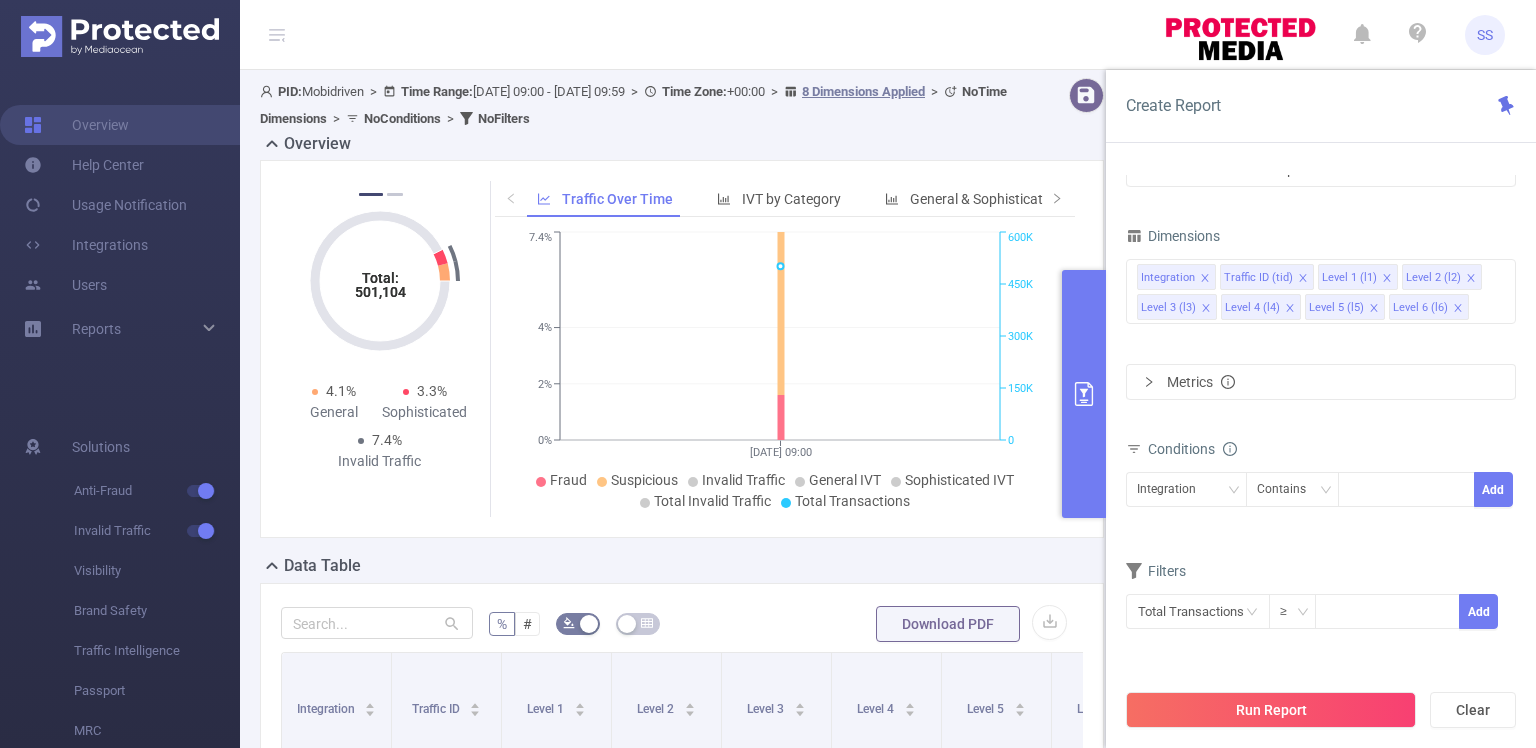 click on "Total: 501,104 Total: 501,104 1.6% Fraudulent 5.8% Suspicious 7.4% Invalid Traffic Total: 501,104 Total: 501,104 4.1% General 3.3% Sophisticated 7.4% Invalid Traffic Total: 501,104 Total: 501,104 1.6% Fraudulent 5.8% Suspicious 7.4% Invalid Traffic Total: 501,104 Total: 501,104 4.1% General 3.3% Sophisticated 7.4% Invalid Traffic Total: 501,104 Total: 501,104 1.6% Fraudulent 5.8% Suspicious 7.4% Invalid Traffic 1 2       Traffic Over Time           IVT by Category           General & Sophisticated IVT by Category     [DATE] 09:00 0% 2% 4% 7.4% 0 150K 300K 450K 600K Fraud Suspicious Invalid Traffic General IVT Sophisticated IVT Total Invalid Traffic Total Transactions [DATE] 09:00" at bounding box center (682, 349) 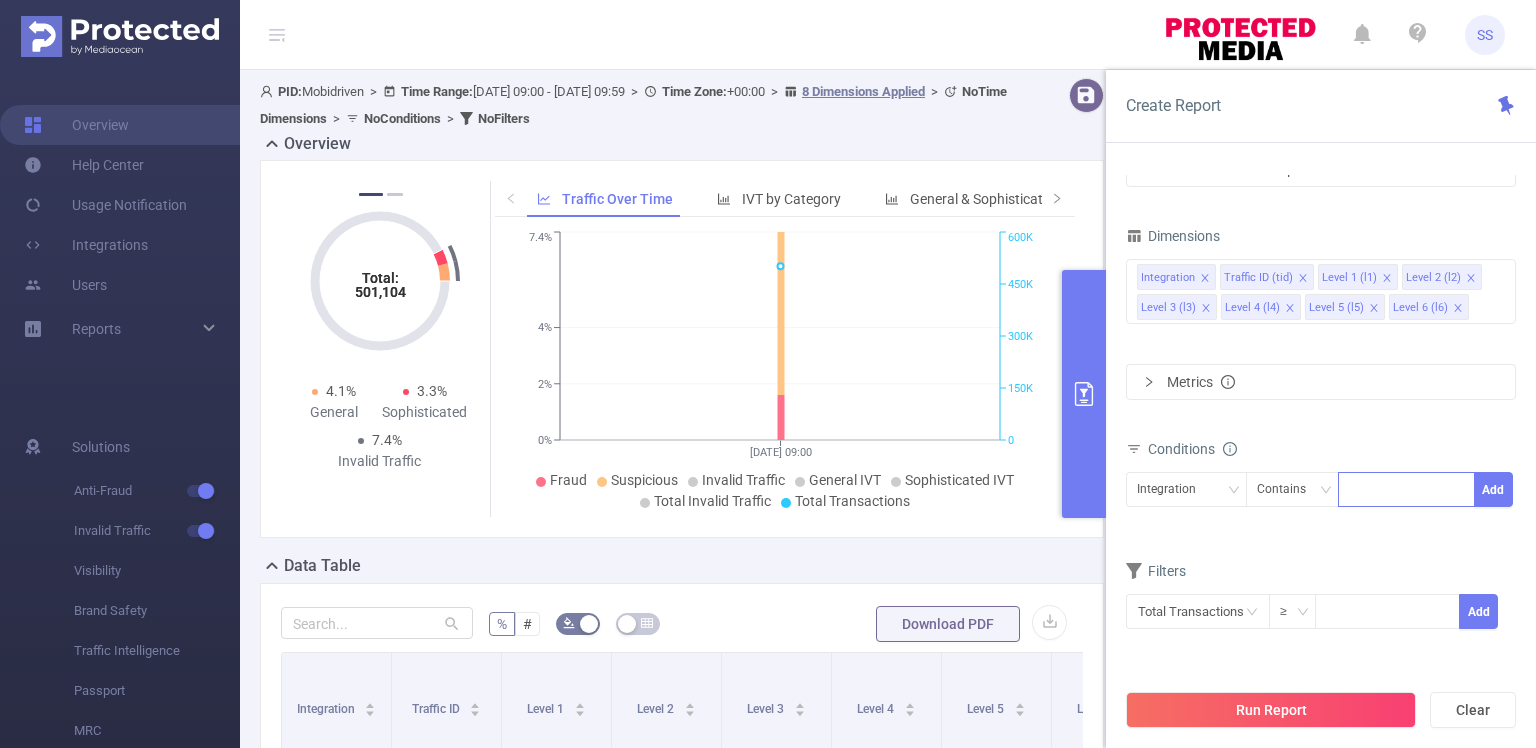 click at bounding box center [1406, 489] 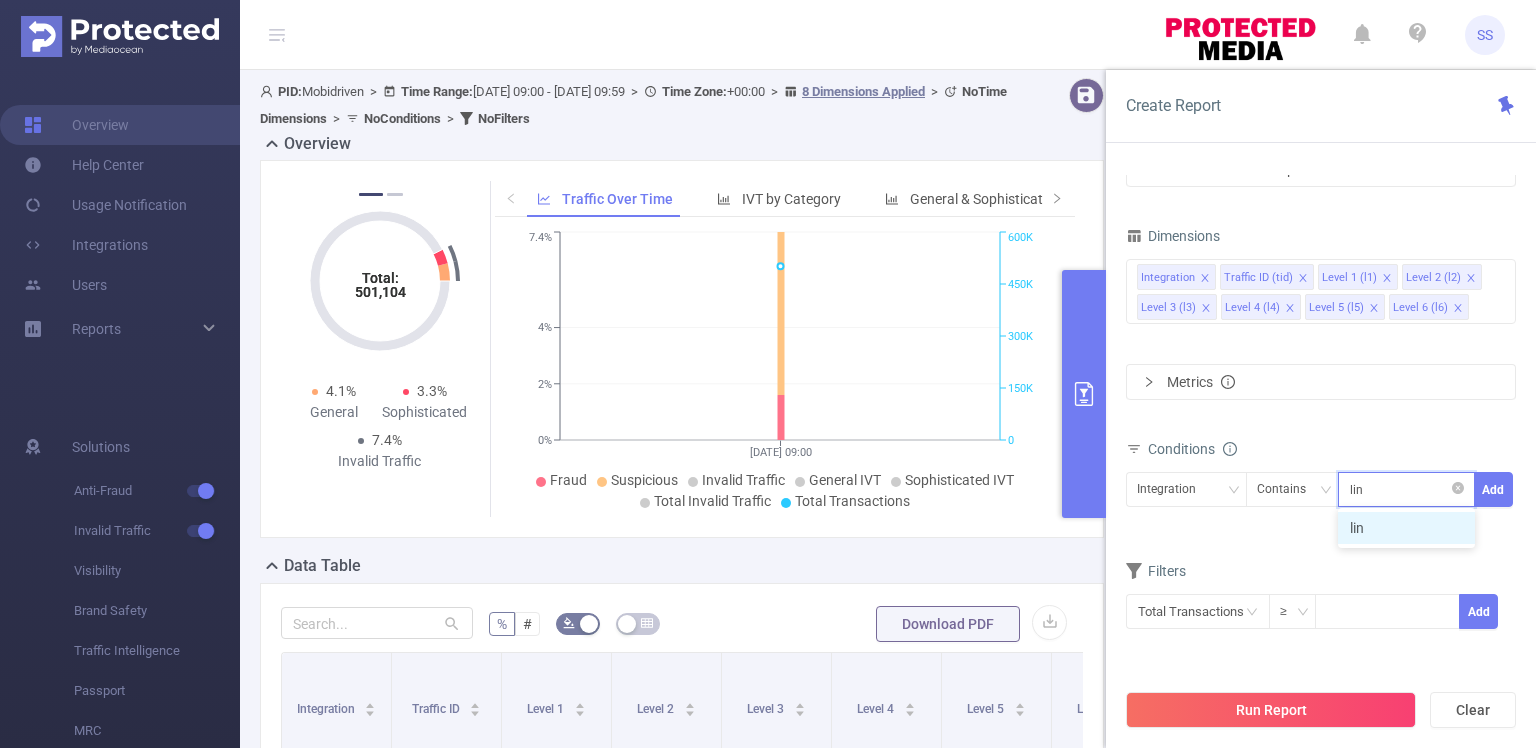 type on "link" 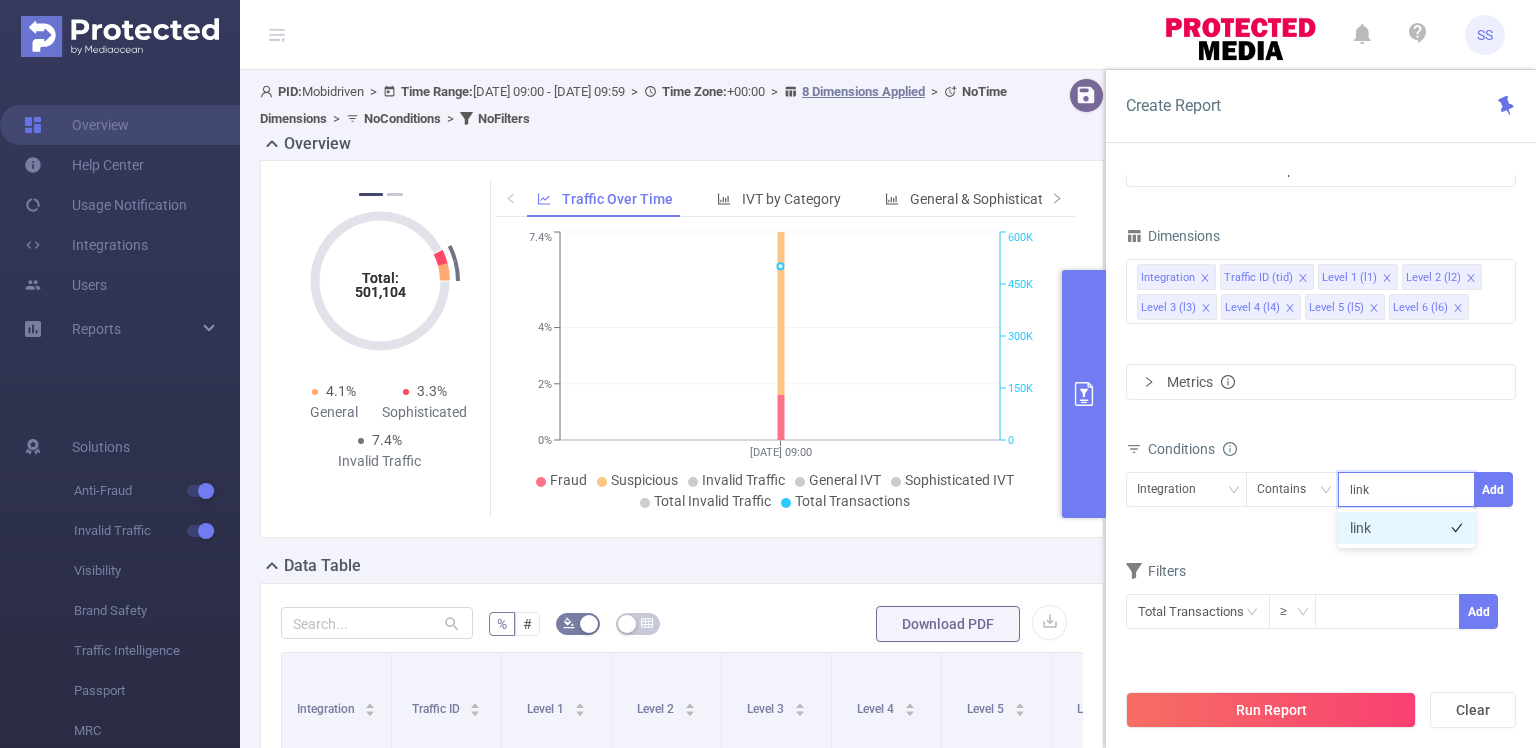 click on "link" at bounding box center [1406, 528] 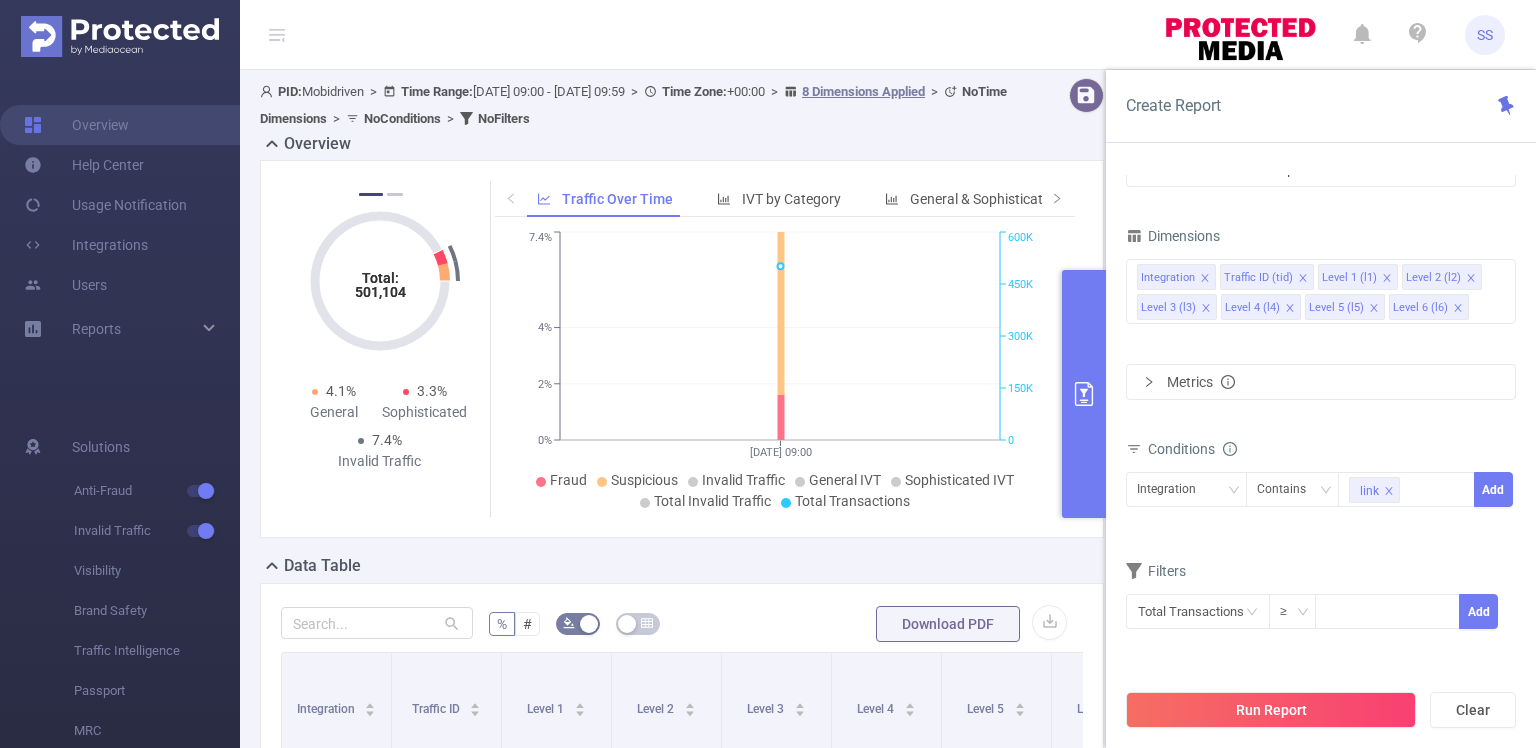 click on "Advanced Time Properties" at bounding box center [1321, 169] 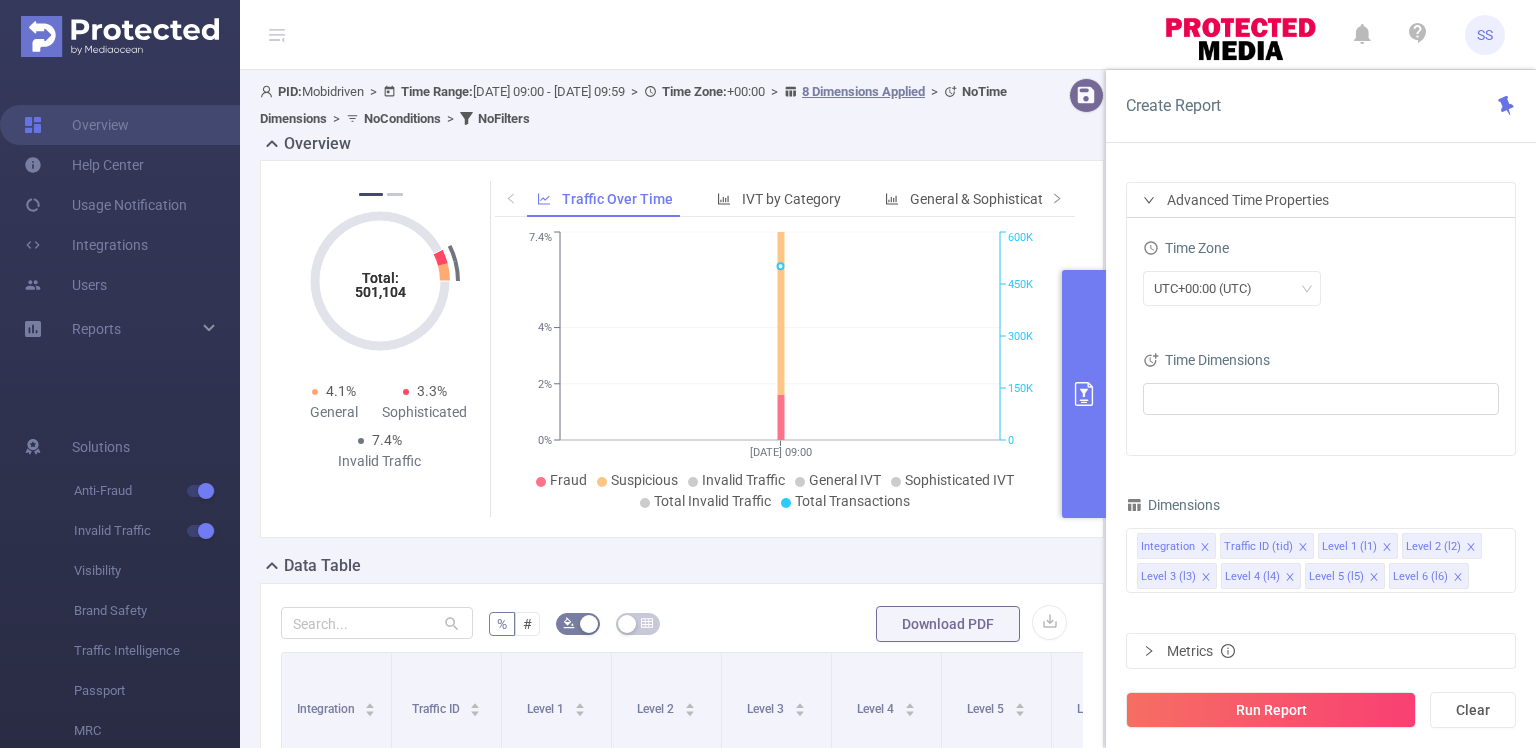 click on "Dimensions" at bounding box center [1321, 507] 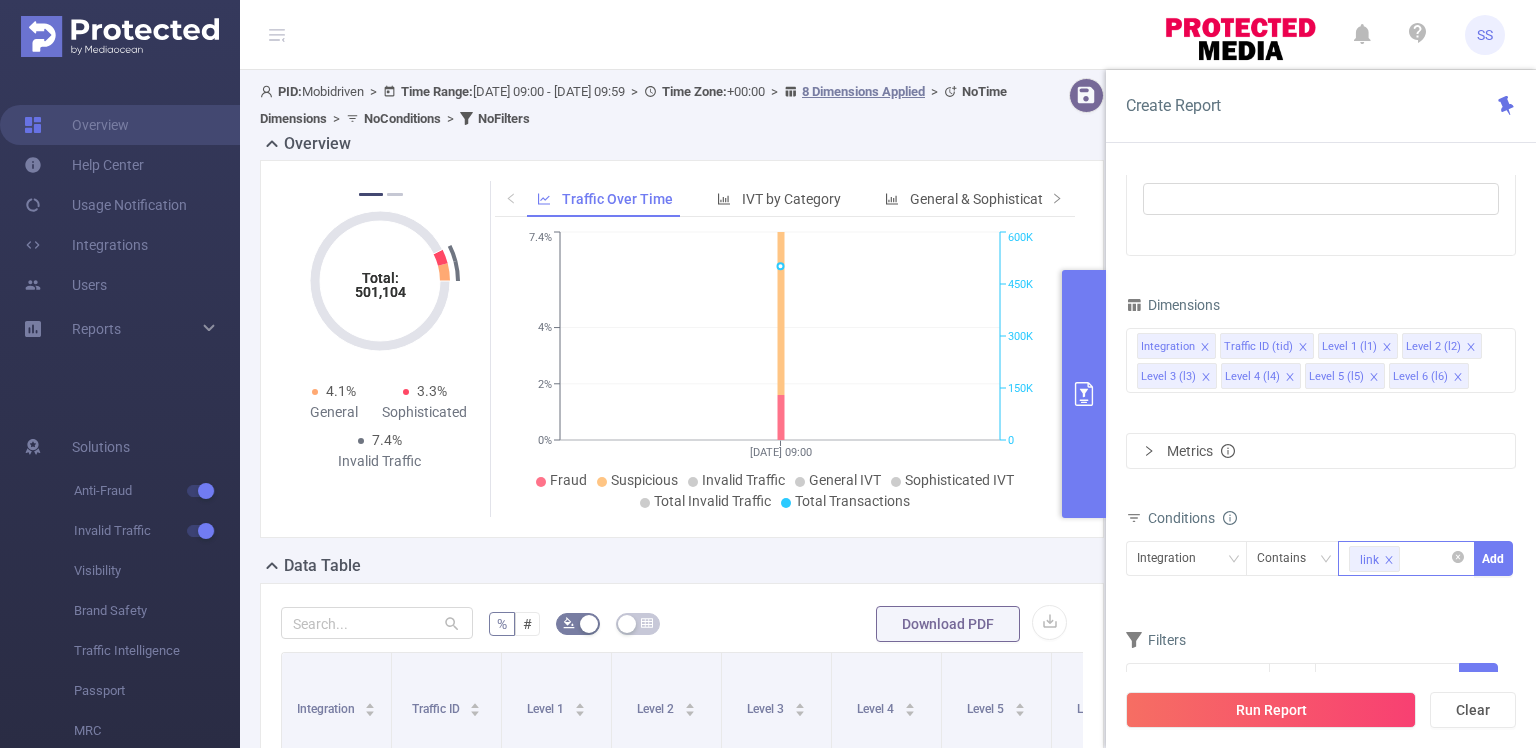 click on "link" at bounding box center (1374, 559) 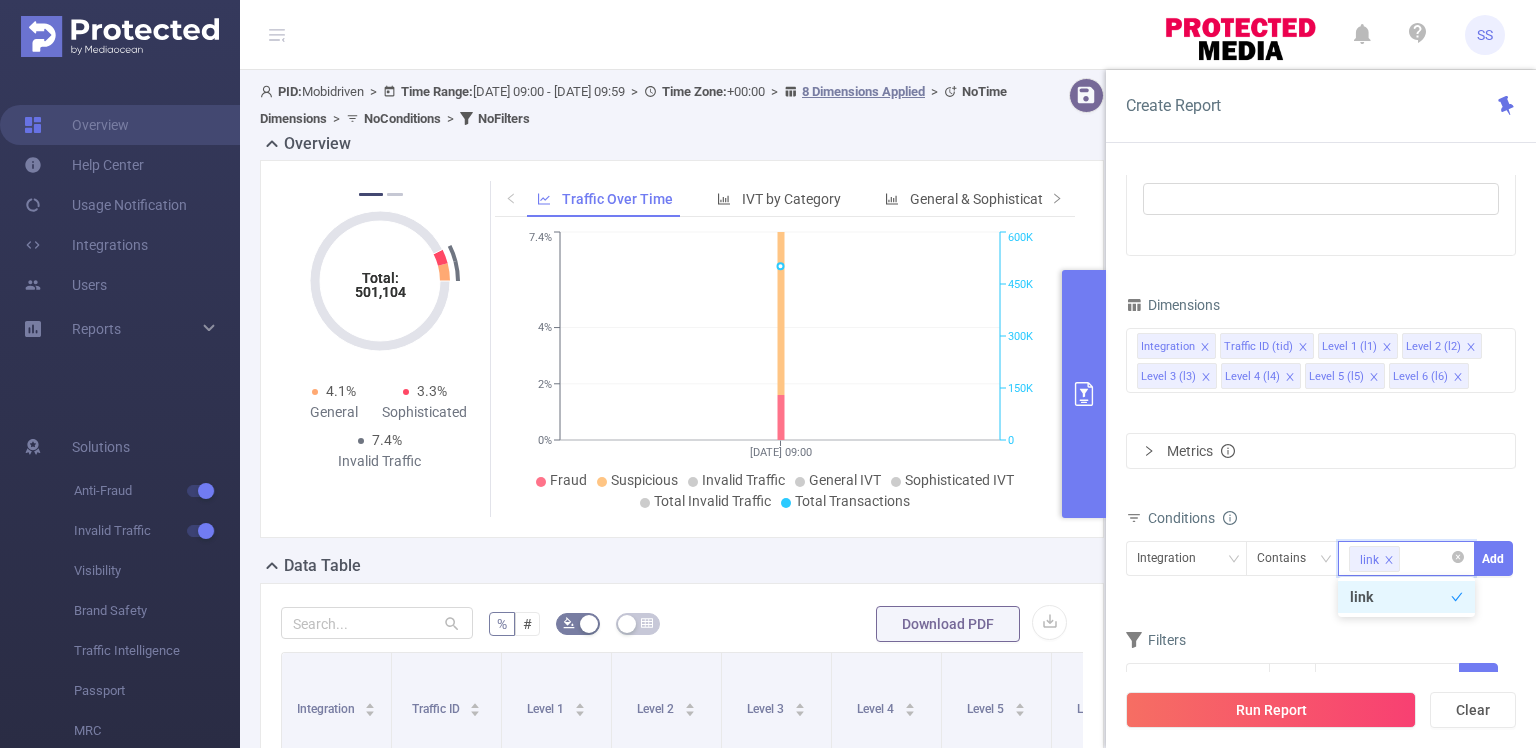 click 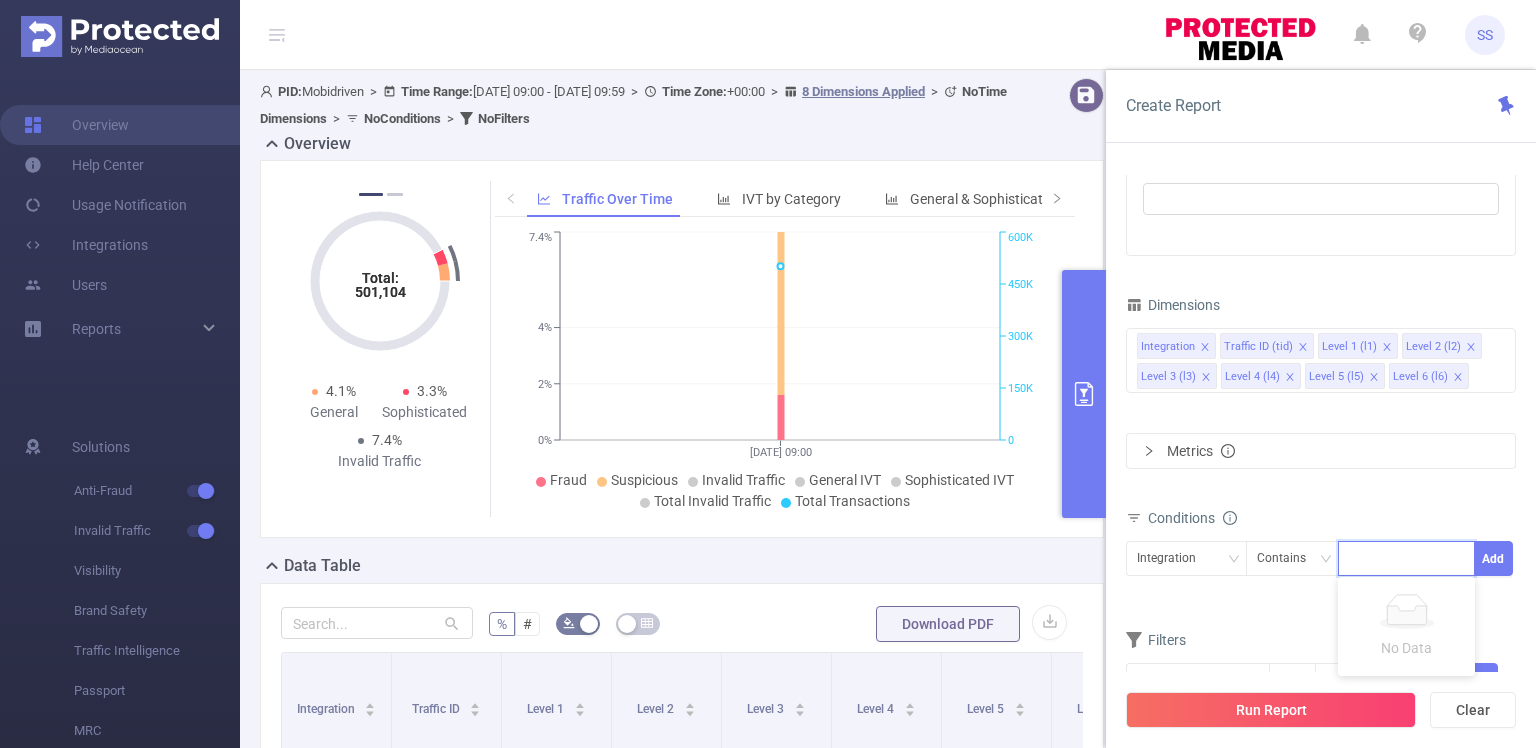 click at bounding box center (1406, 558) 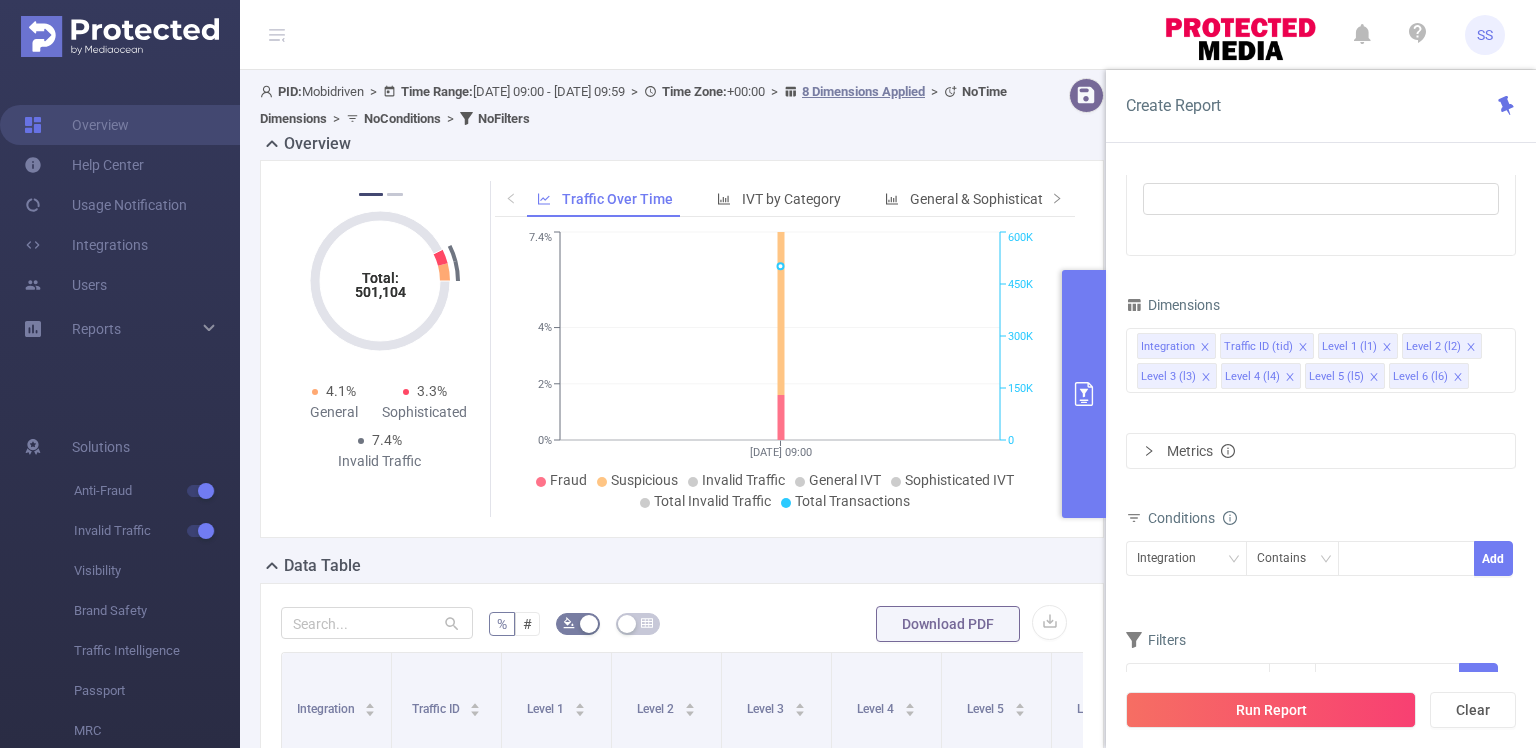 click on "Metrics" at bounding box center [1321, 451] 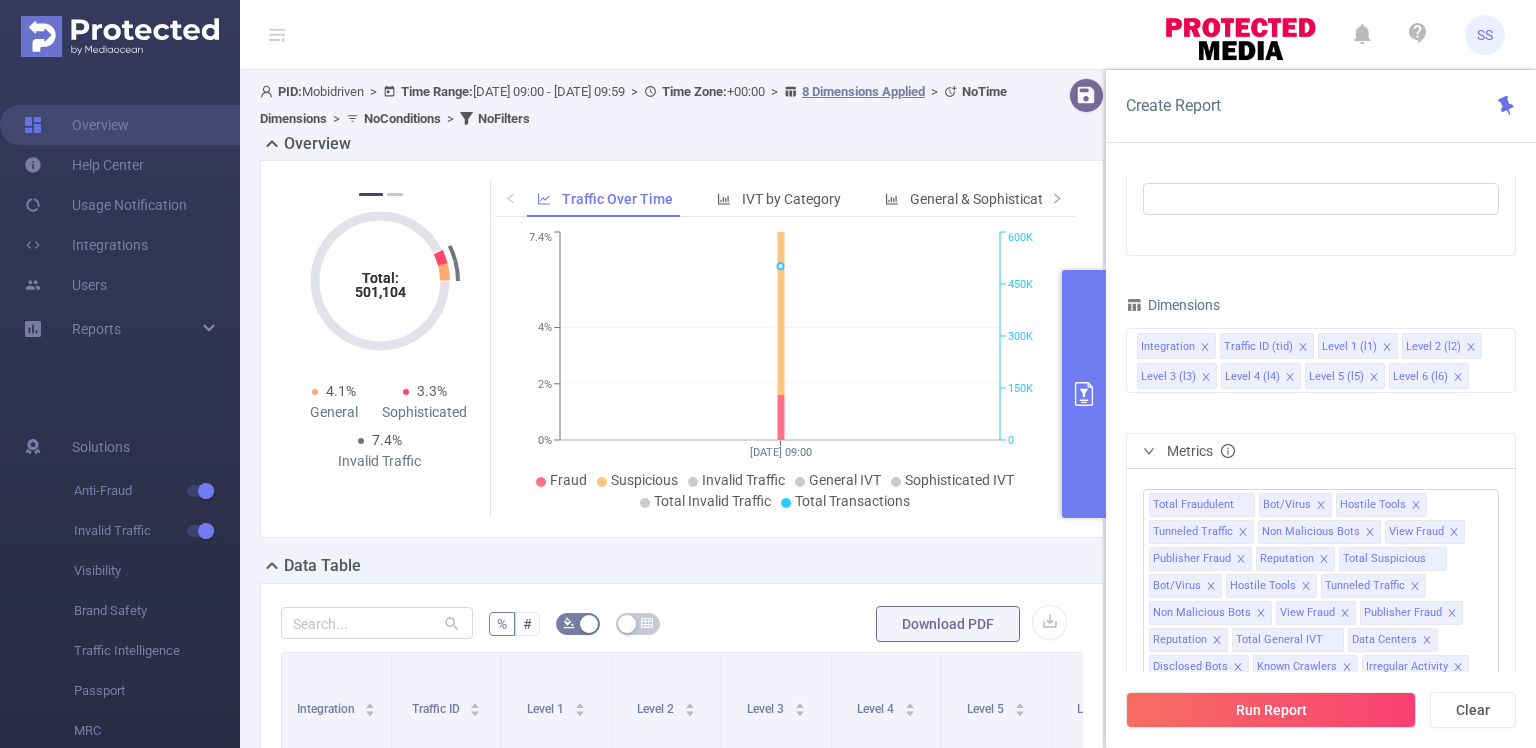 click on "Metrics" at bounding box center (1321, 451) 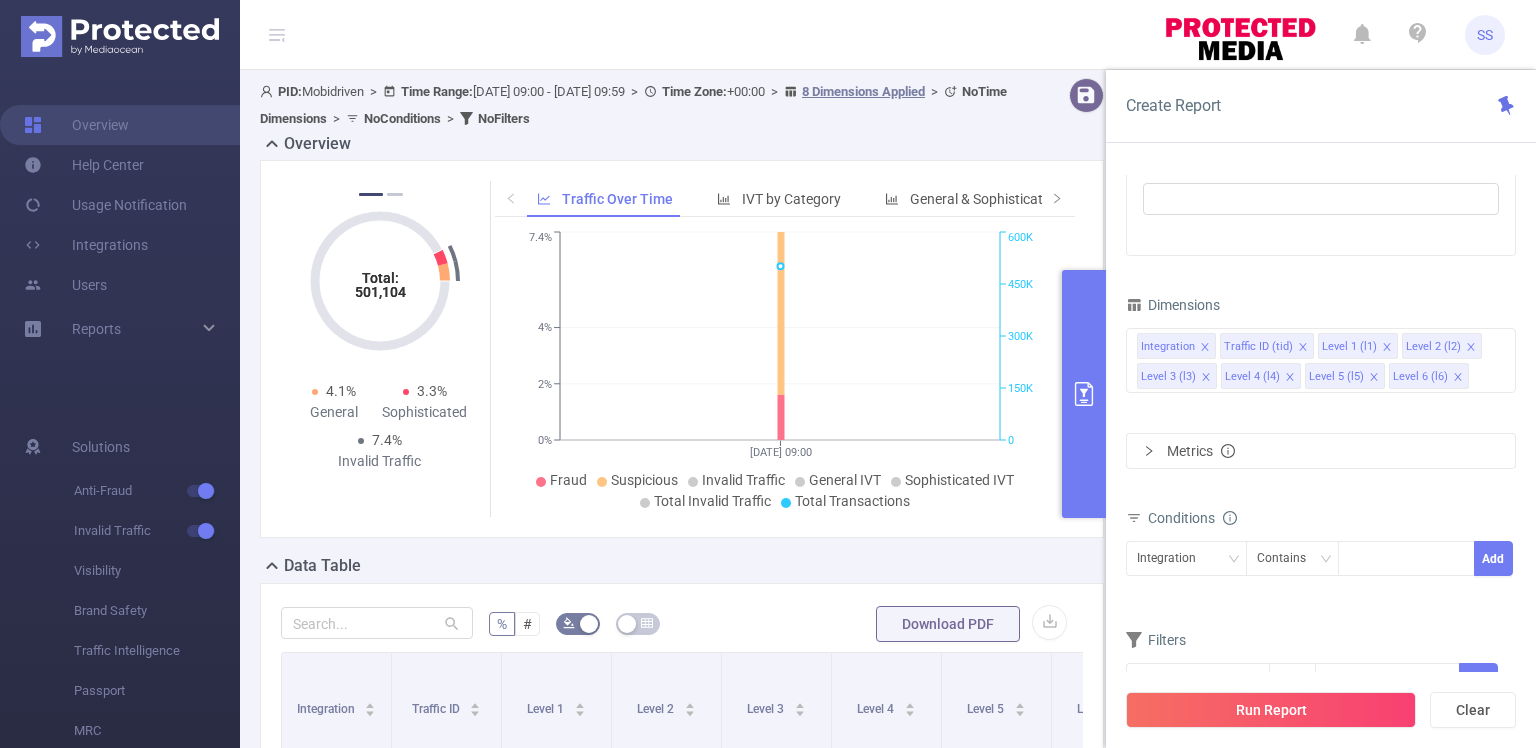 click on "Dimensions" at bounding box center [1173, 305] 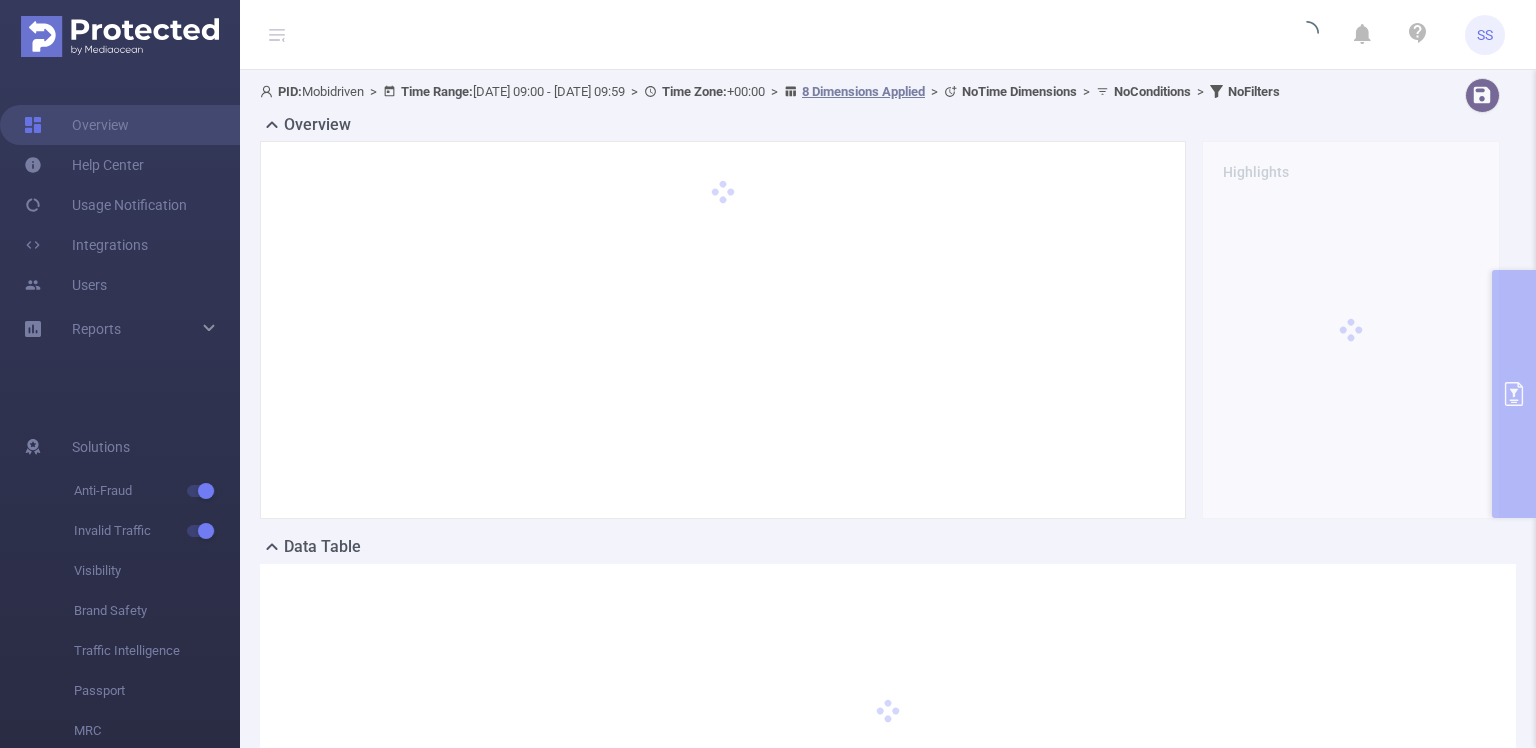 scroll, scrollTop: 0, scrollLeft: 0, axis: both 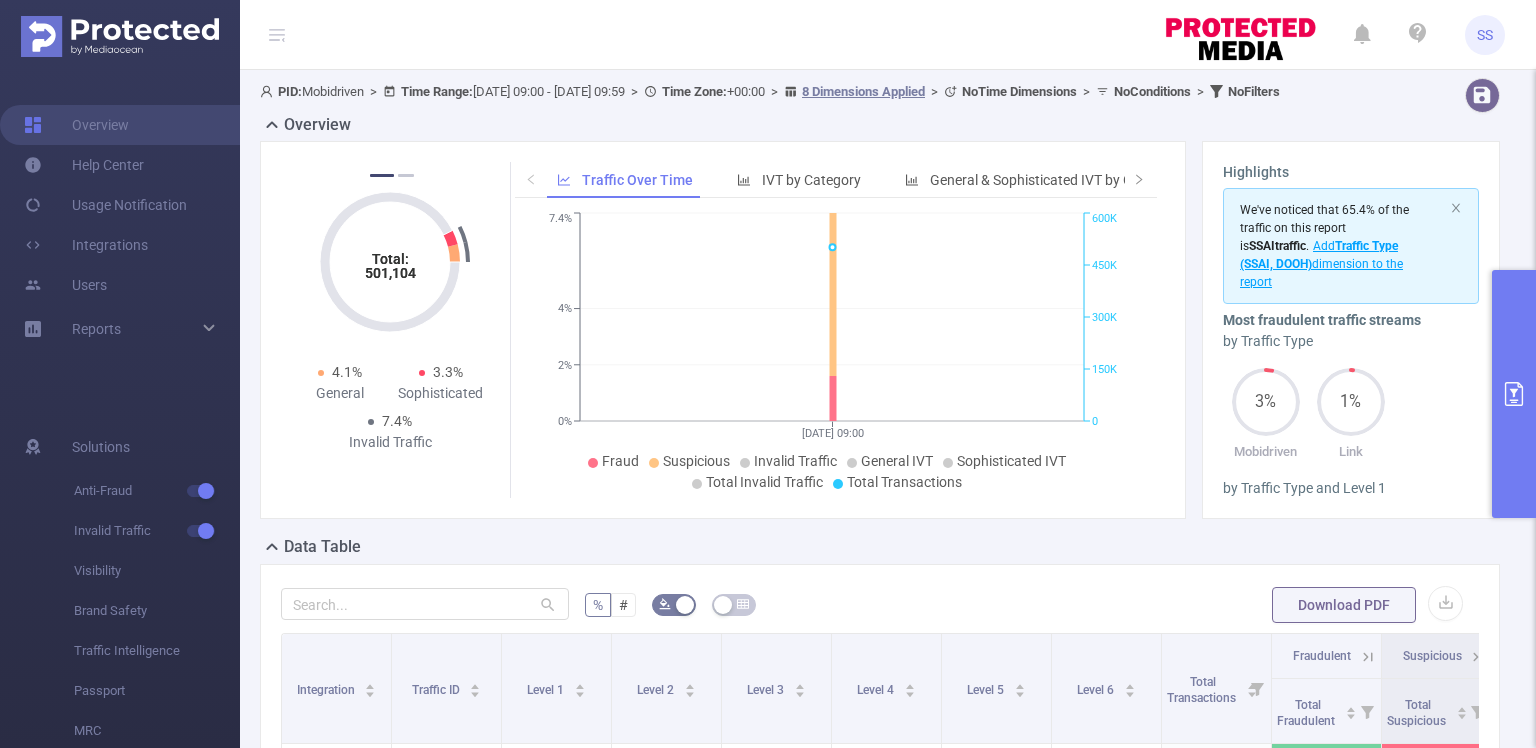 click at bounding box center (1514, 394) 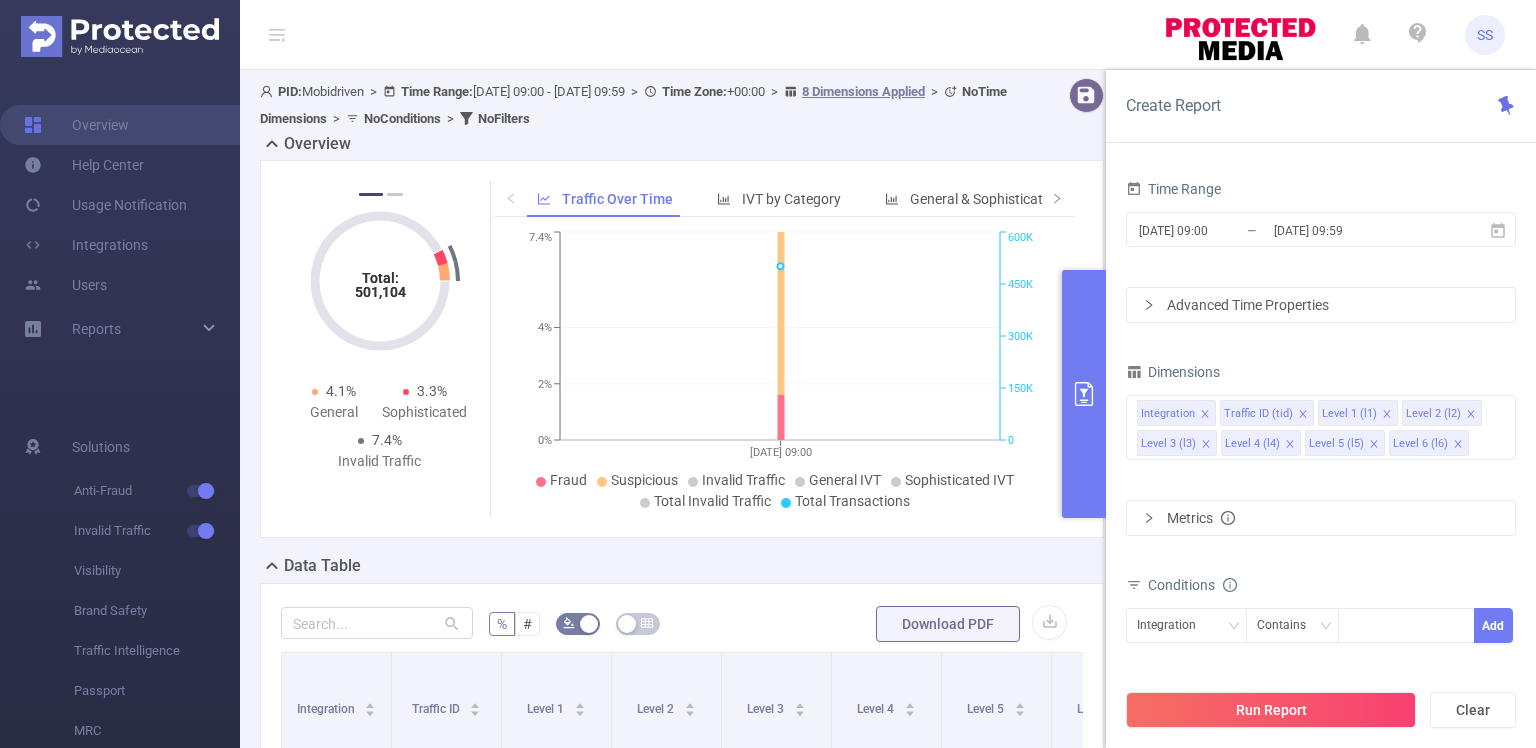 click on "Total: 501,104 Total: 501,104 1.6% Fraudulent 5.8% Suspicious 7.4% Invalid Traffic Total: 501,104 Total: 501,104 4.1% General 3.3% Sophisticated 7.4% Invalid Traffic Total: 501,104 Total: 501,104 1.6% Fraudulent 5.8% Suspicious 7.4% Invalid Traffic Total: 501,104 Total: 501,104 4.1% General 3.3% Sophisticated 7.4% Invalid Traffic Total: 501,104 Total: 501,104 1.6% Fraudulent 5.8% Suspicious 7.4% Invalid Traffic 1 2       Traffic Over Time           IVT by Category           General & Sophisticated IVT by Category     [DATE] 09:00 0% 2% 4% 7.4% 0 150K 300K 450K 600K Fraud Suspicious Invalid Traffic General IVT Sophisticated IVT Total Invalid Traffic Total Transactions [DATE] 09:00" at bounding box center (682, 349) 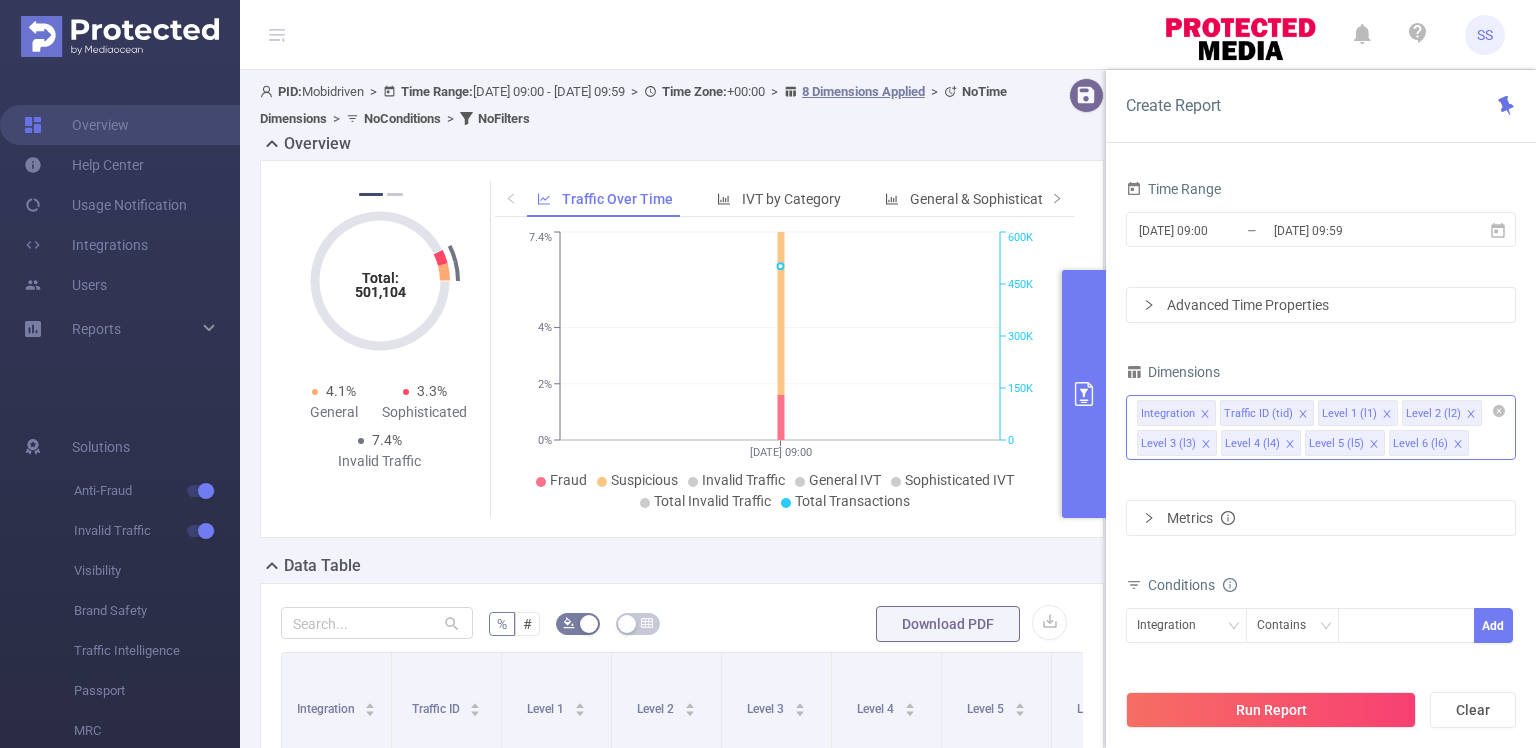 click 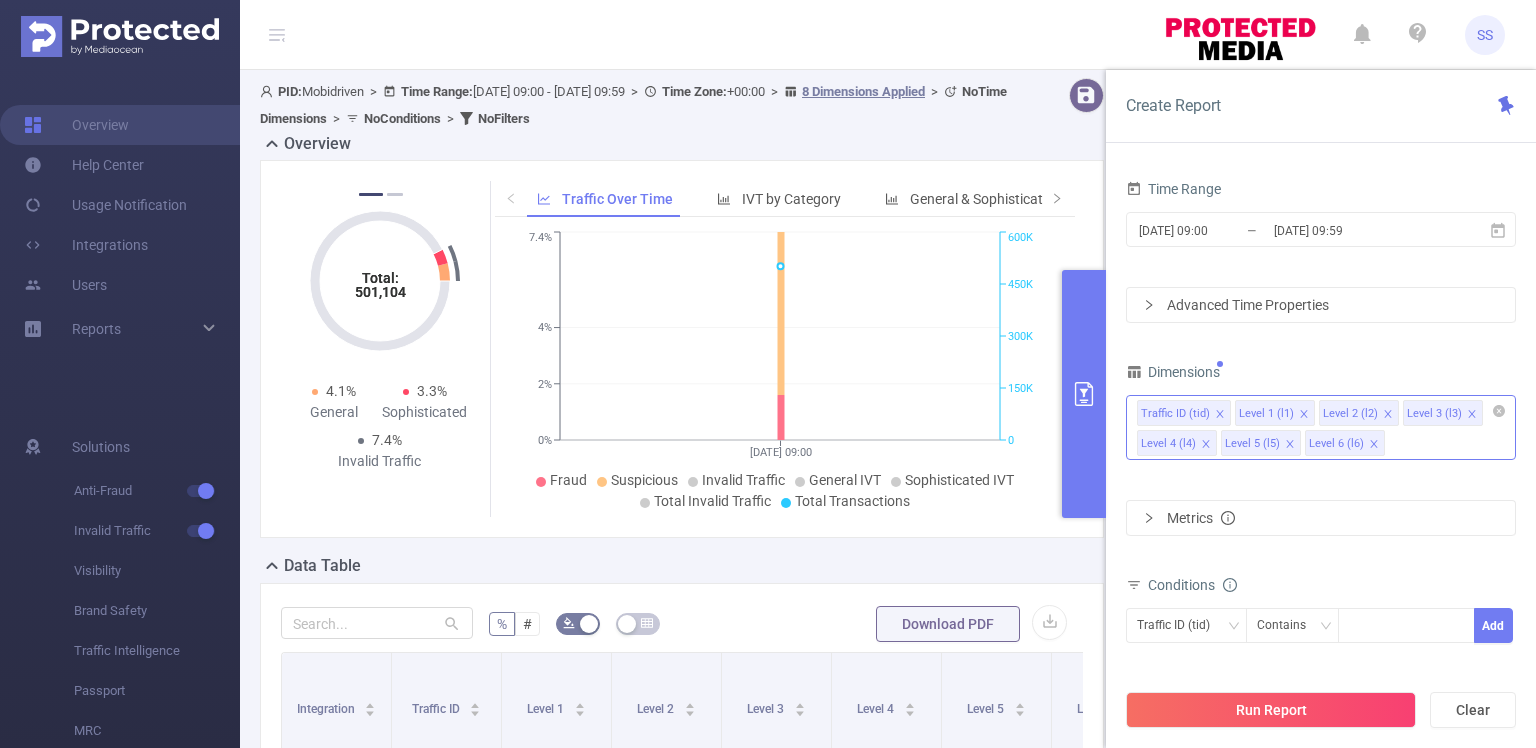 click 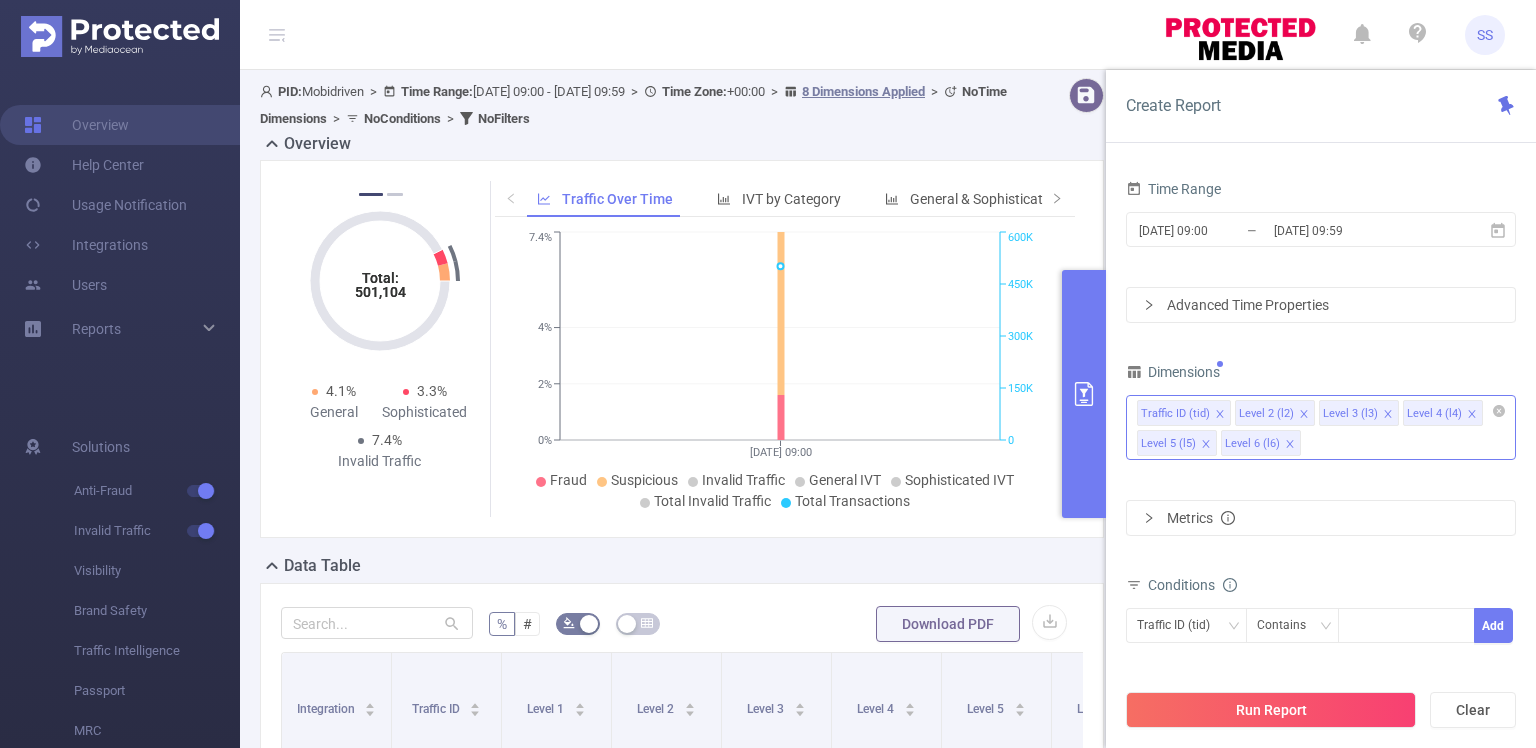 click on "Level 2 (l2)" at bounding box center (1275, 413) 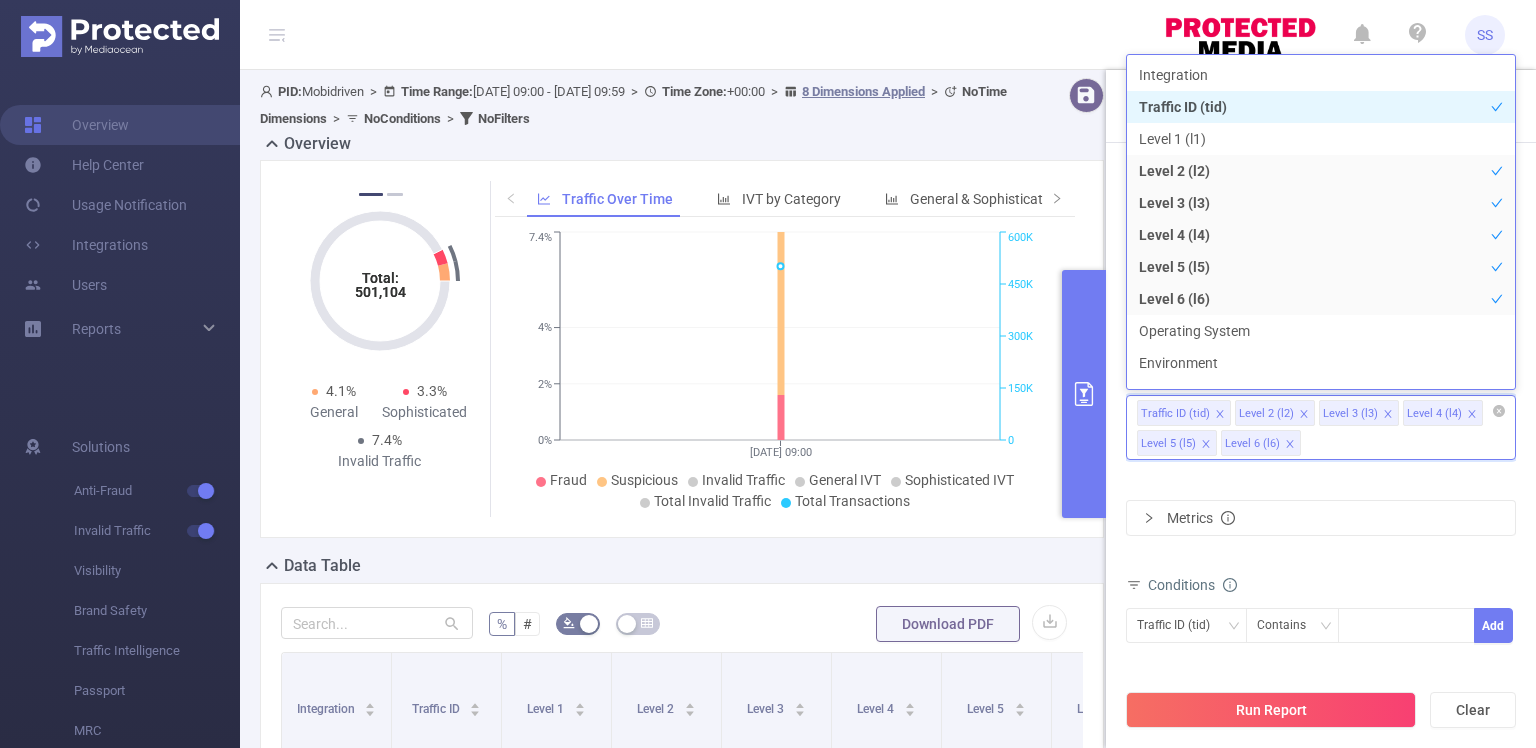 click on "Traffic ID (tid) Level 2 (l2) Level 3 (l3) Level 4 (l4) Level 5 (l5) Level 6 (l6)" at bounding box center (1321, 427) 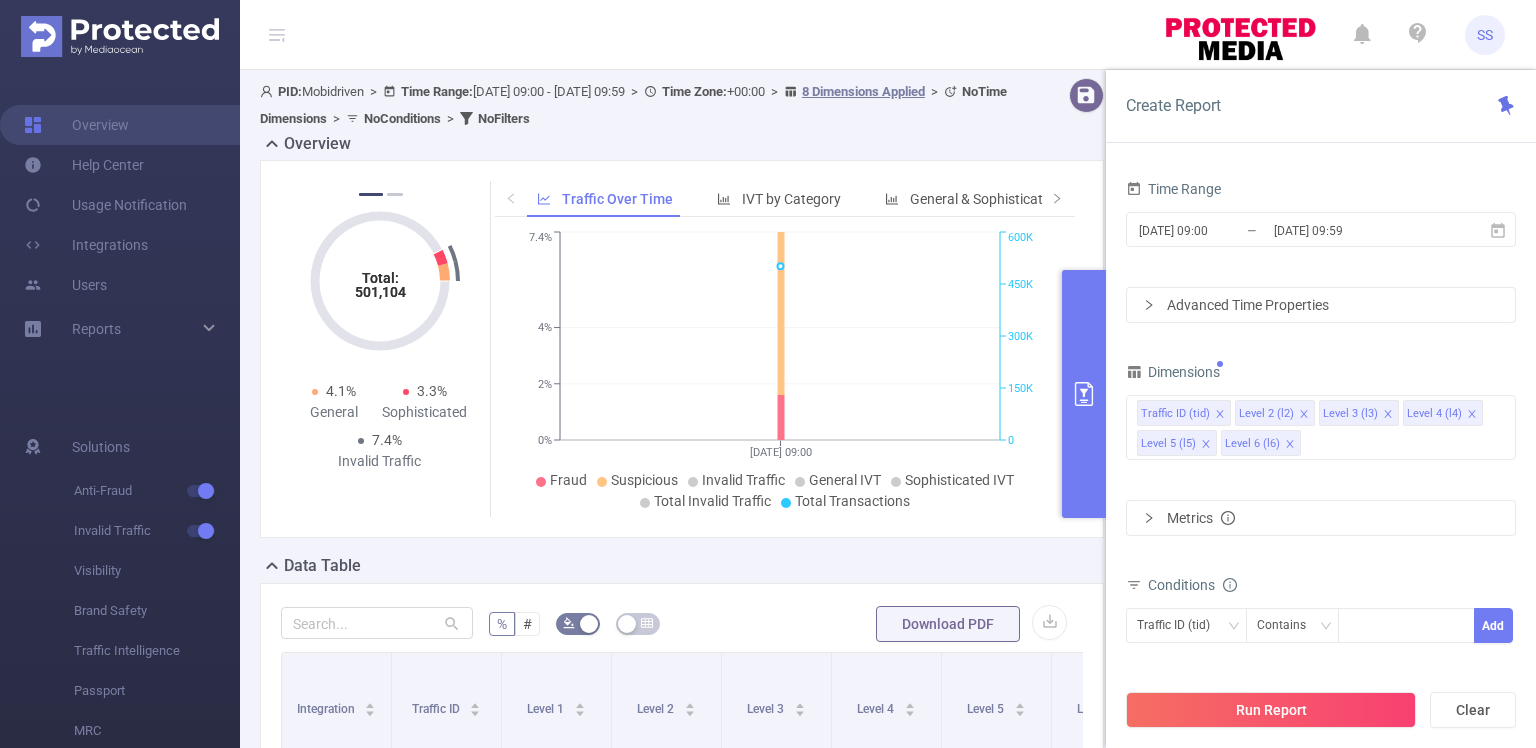 click on "Dimensions" at bounding box center [1321, 374] 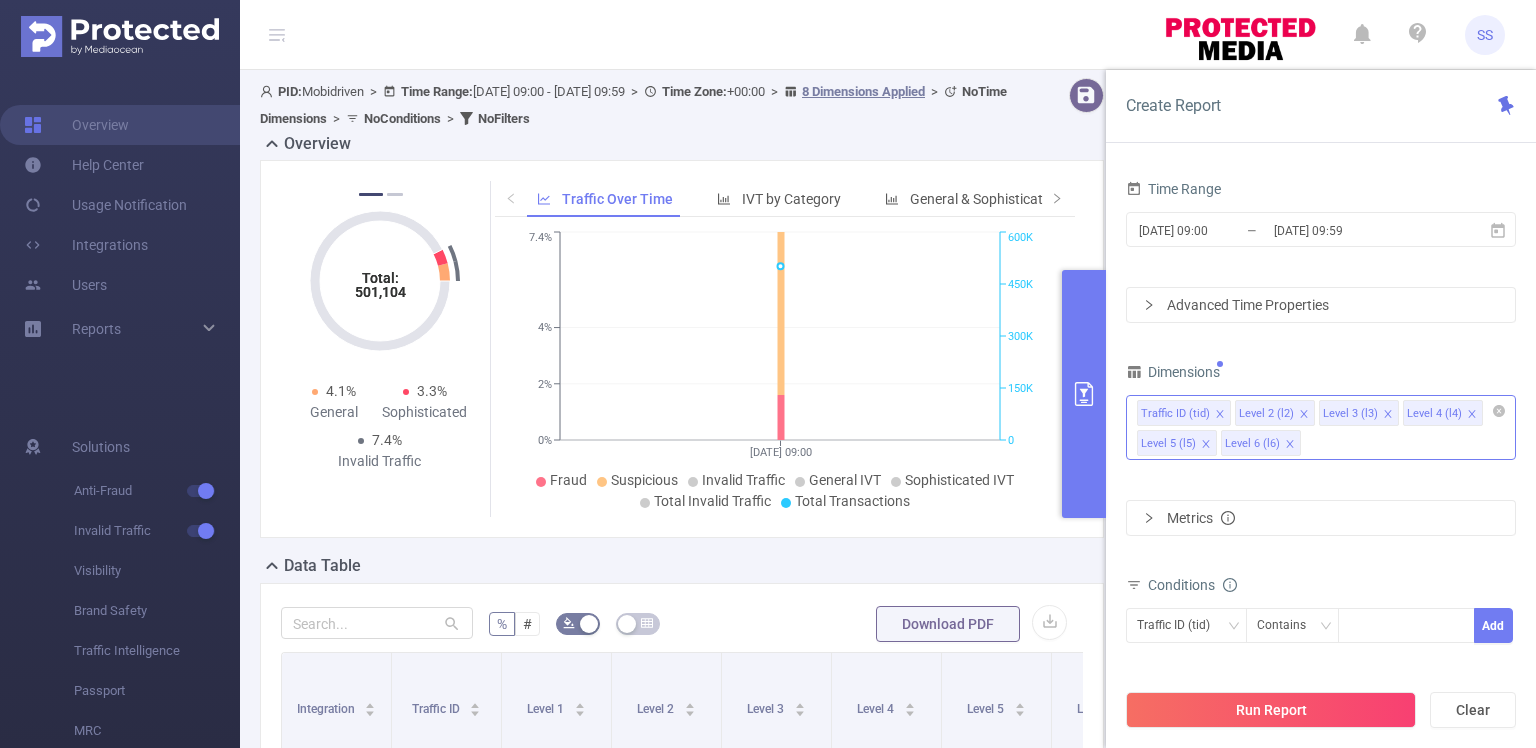 click 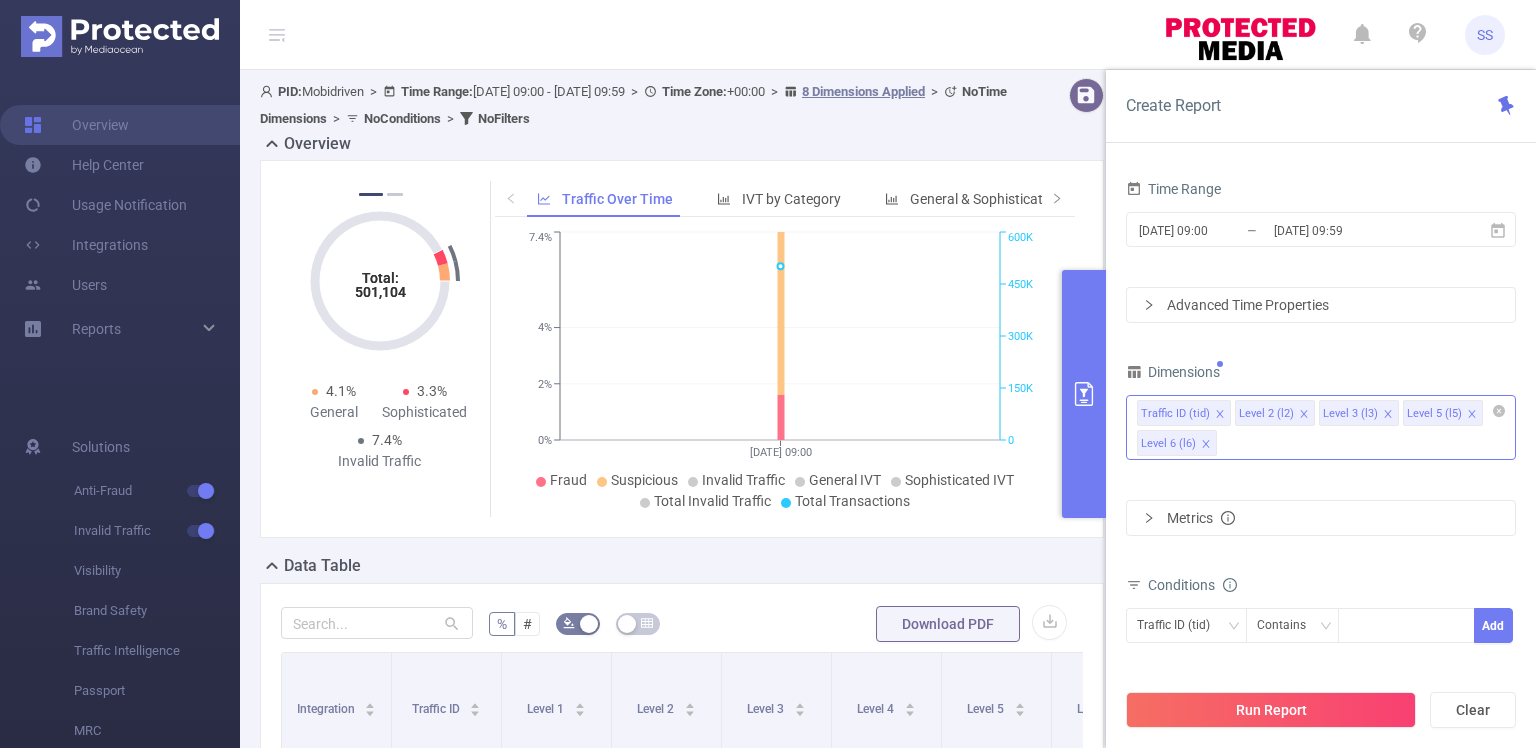 click 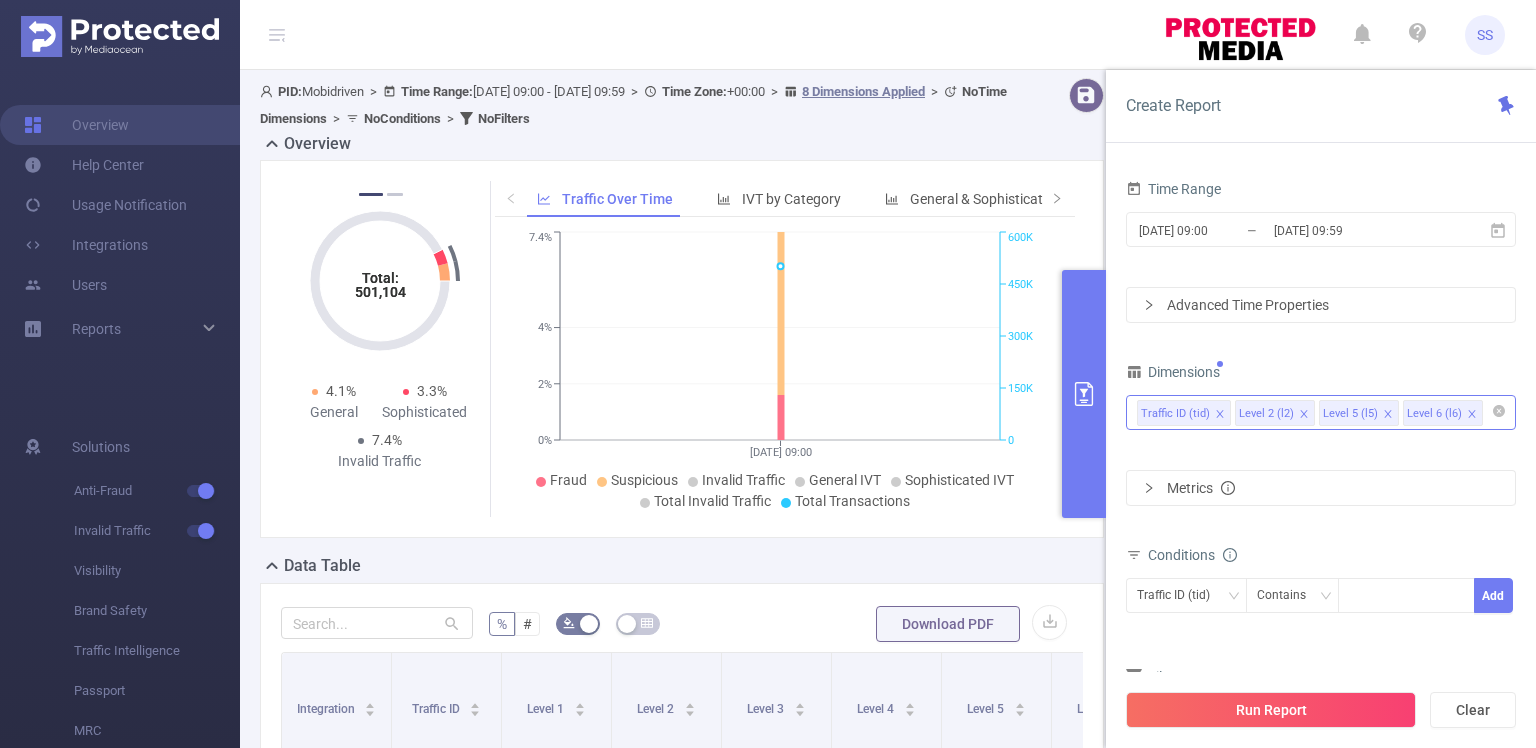 click 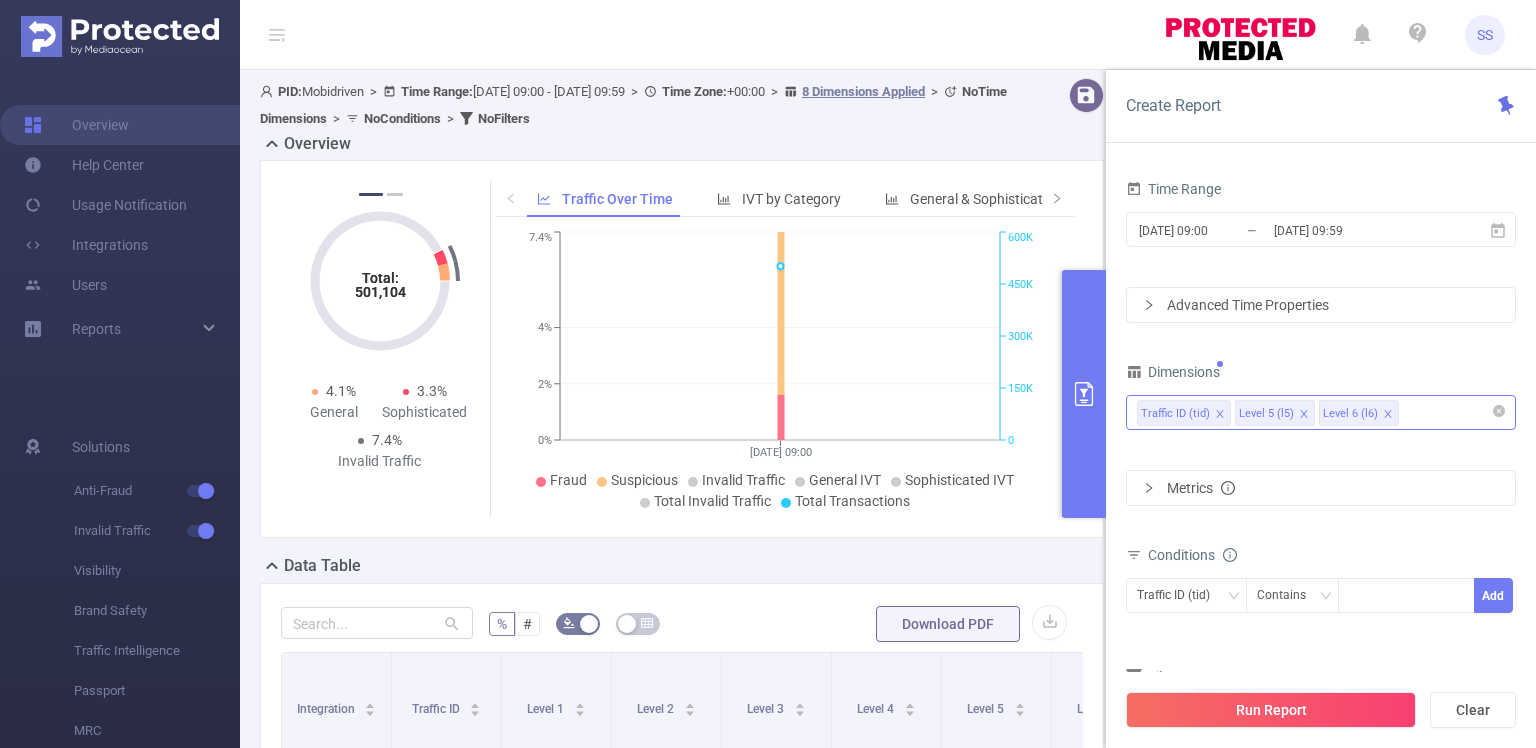 click 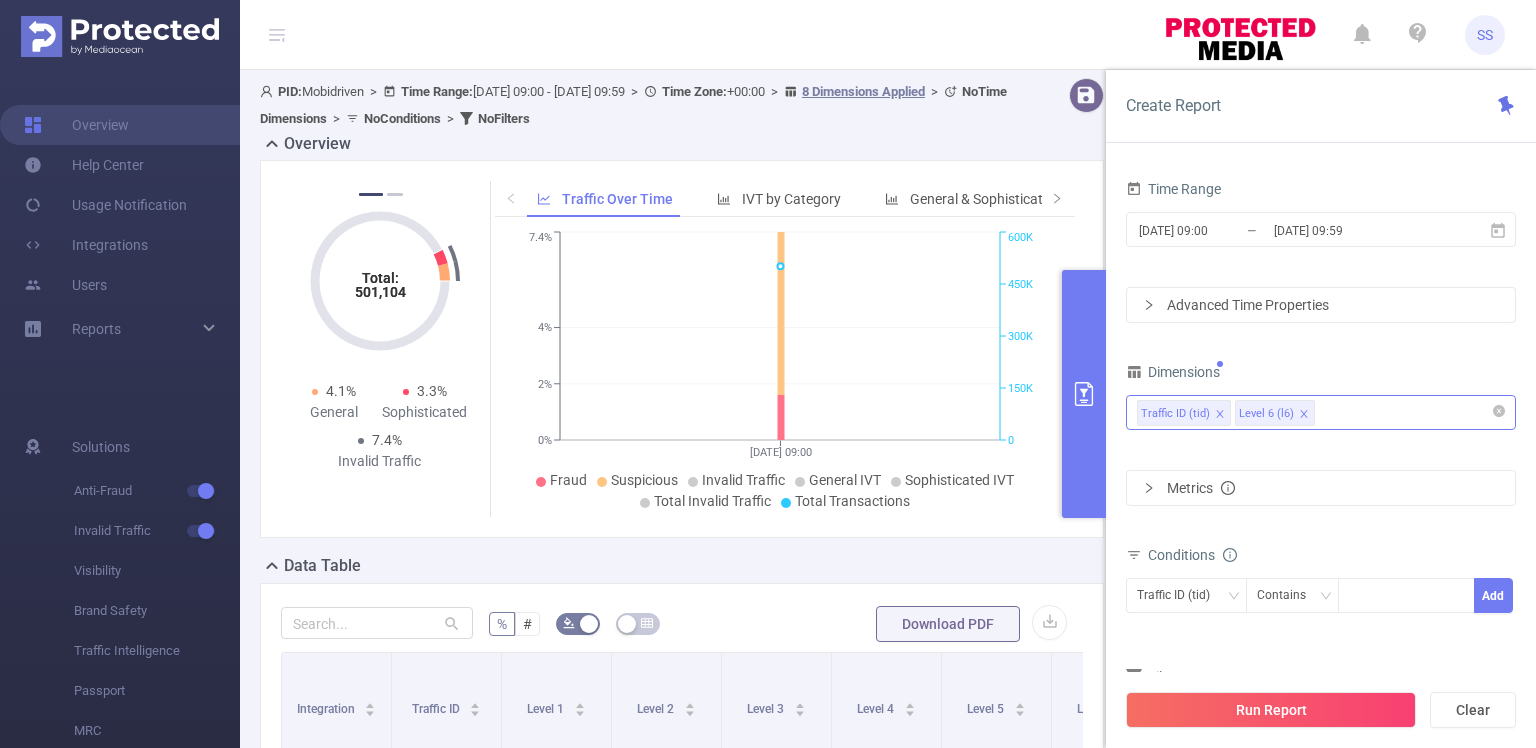click on "PID:  Mobidriven  >  Time Range:  2025-07-08 09:00 -
2025-07-08 09:59  >  Time Zone:  +00:00  >  8 Dimensions Applied  >  No  Time Dimensions  >  No  Conditions  >  No  Filters  Overview Total: 501,104 Total: 501,104 1.6% Fraudulent 5.8% Suspicious 7.4% Invalid Traffic Total: 501,104 Total: 501,104 4.1% General 3.3% Sophisticated 7.4% Invalid Traffic Total: 501,104 Total: 501,104 1.6% Fraudulent 5.8% Suspicious 7.4% Invalid Traffic Total: 501,104 Total: 501,104 4.1% General 3.3% Sophisticated 7.4% Invalid Traffic Total: 501,104 Total: 501,104 1.6% Fraudulent 5.8% Suspicious 7.4% Invalid Traffic 1 2       Traffic Over Time           IVT by Category           General & Sophisticated IVT by Category     08/07 09:00 0% 2% 4% 7.4% 0 150K 300K 450K 600K Fraud Suspicious Invalid Traffic General IVT Sophisticated IVT Total Invalid Traffic Total Transactions 08/07/2025 09:00  Data Table % # Download PDF Integration   Traffic ID   Level 1   Level 2   Level 3   Level 4   Level 5   Level 6" at bounding box center [690, 710] 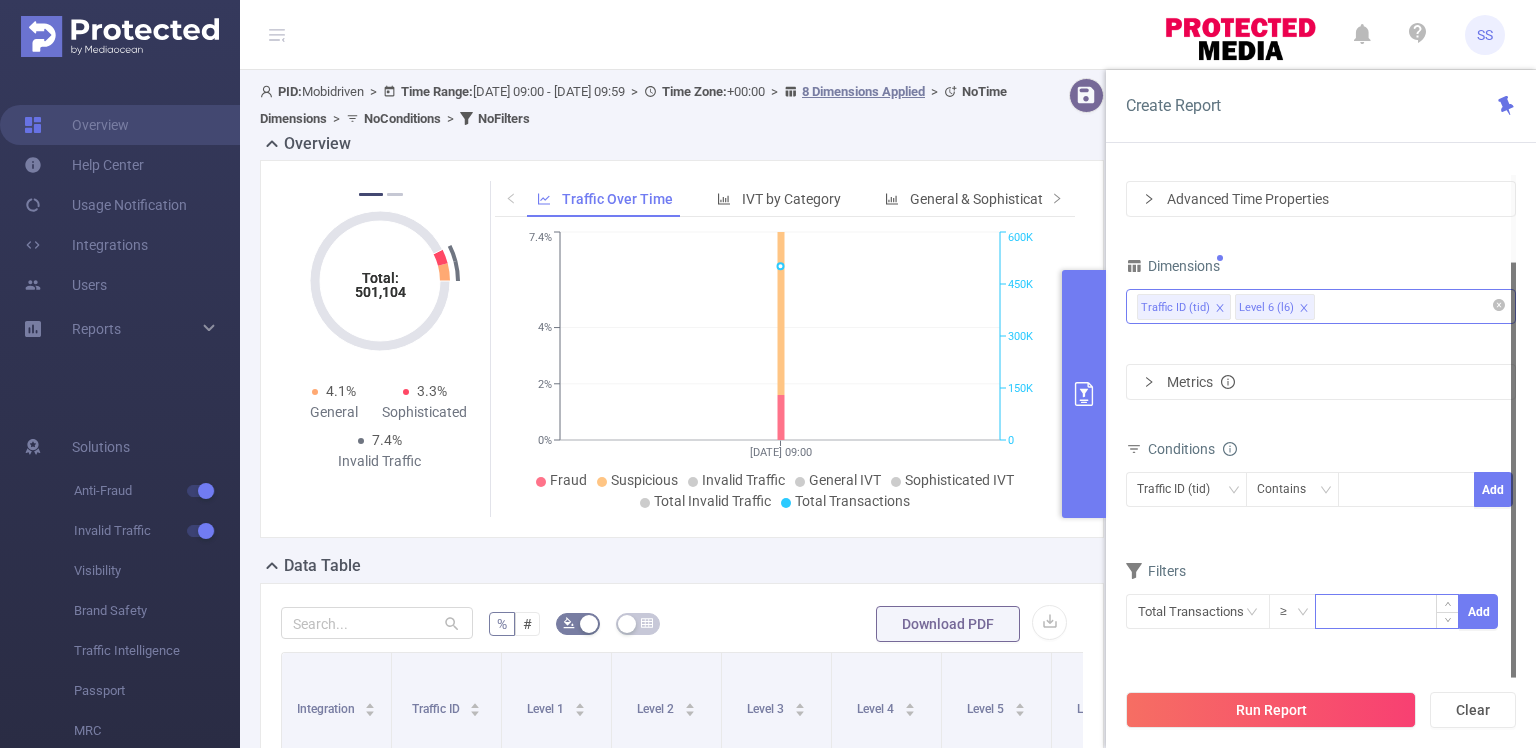 click at bounding box center [1387, 610] 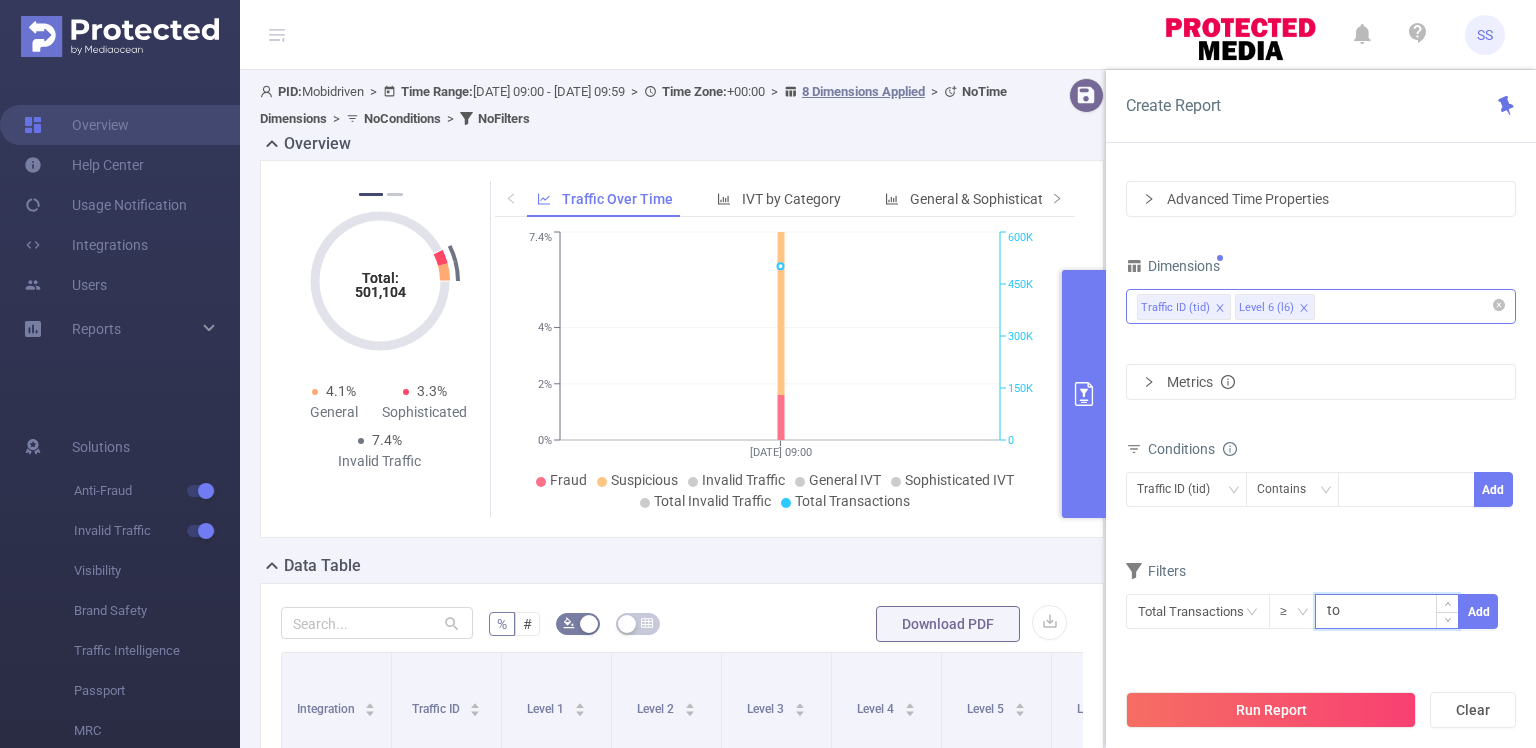 type on "t" 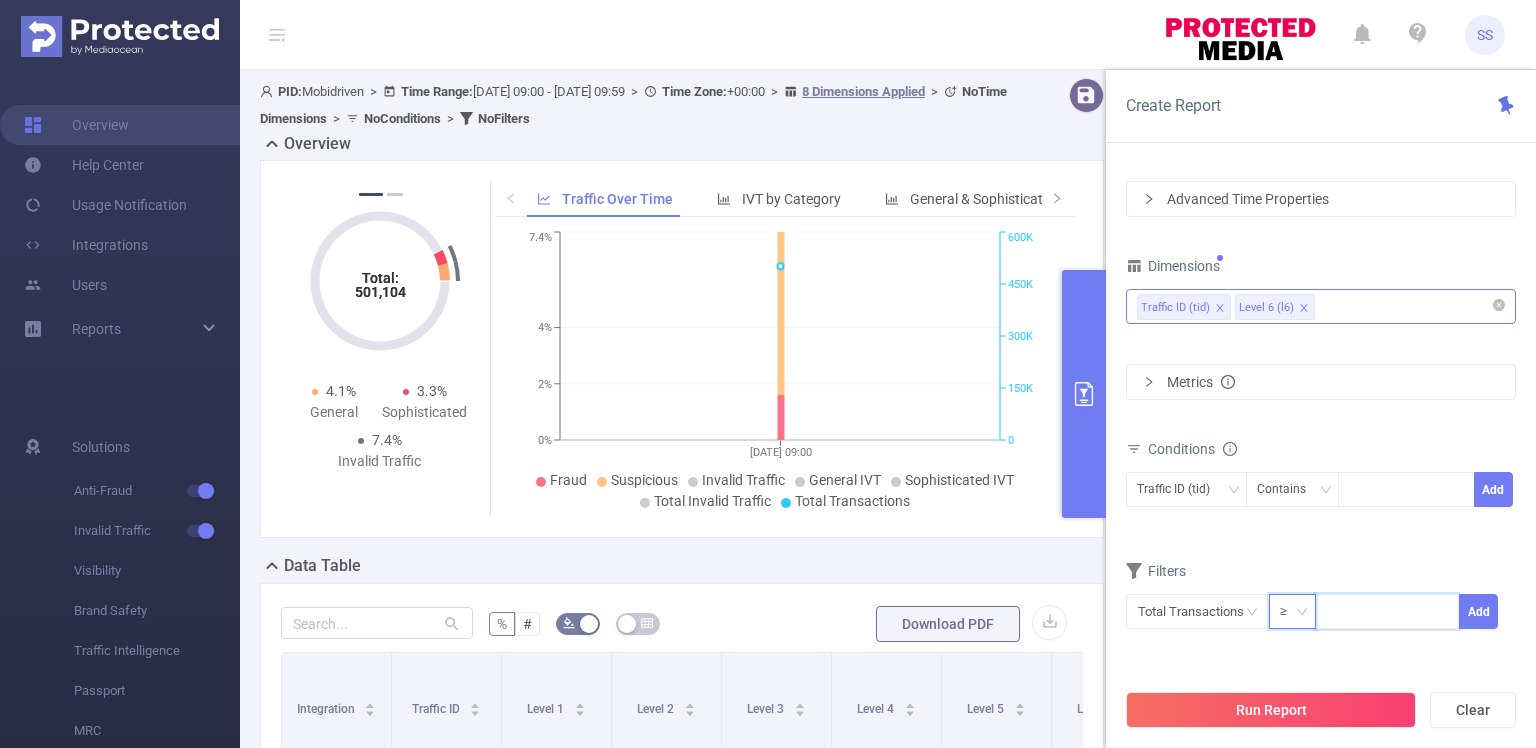 click on "≥" at bounding box center (1292, 611) 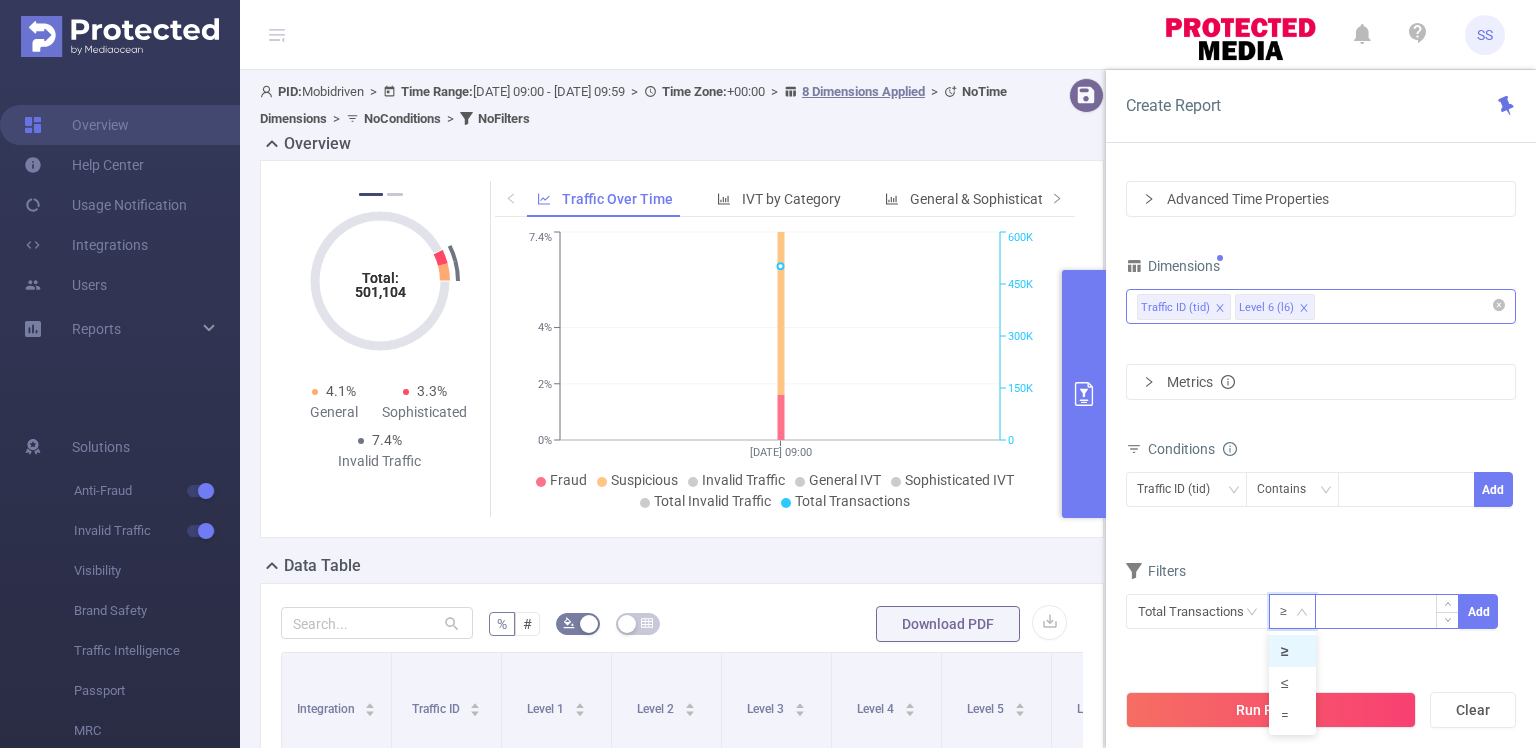 click at bounding box center (1387, 610) 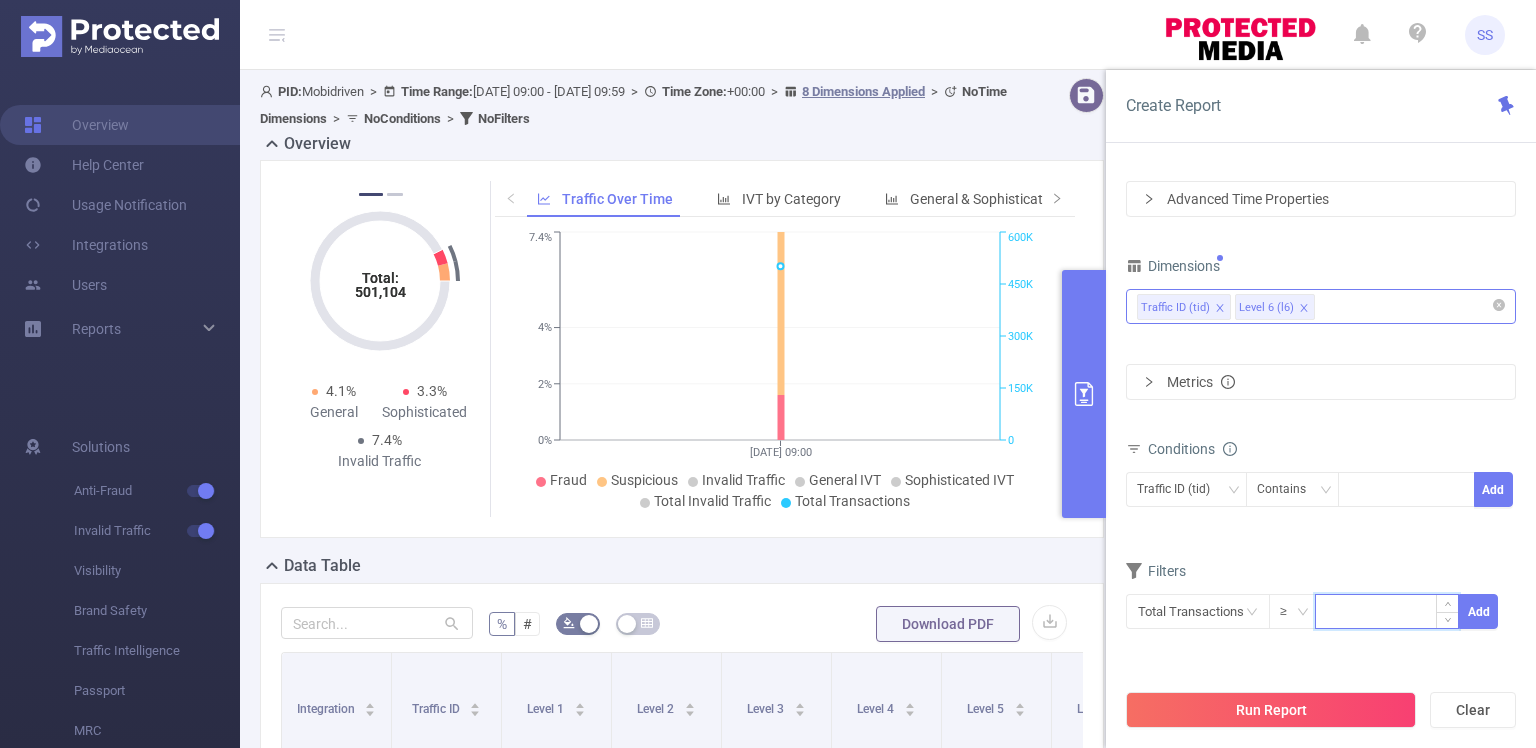 click at bounding box center [1387, 610] 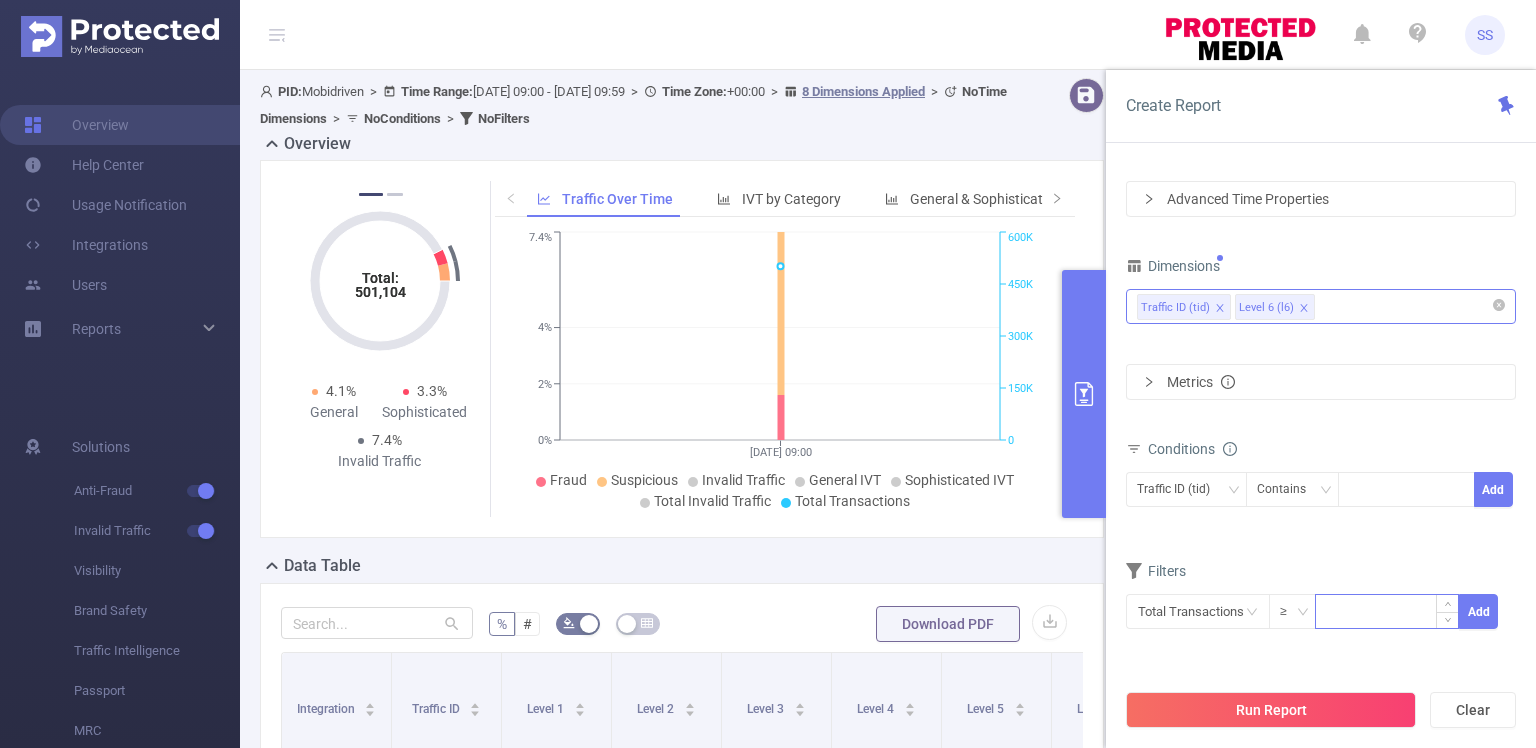 click at bounding box center (1387, 610) 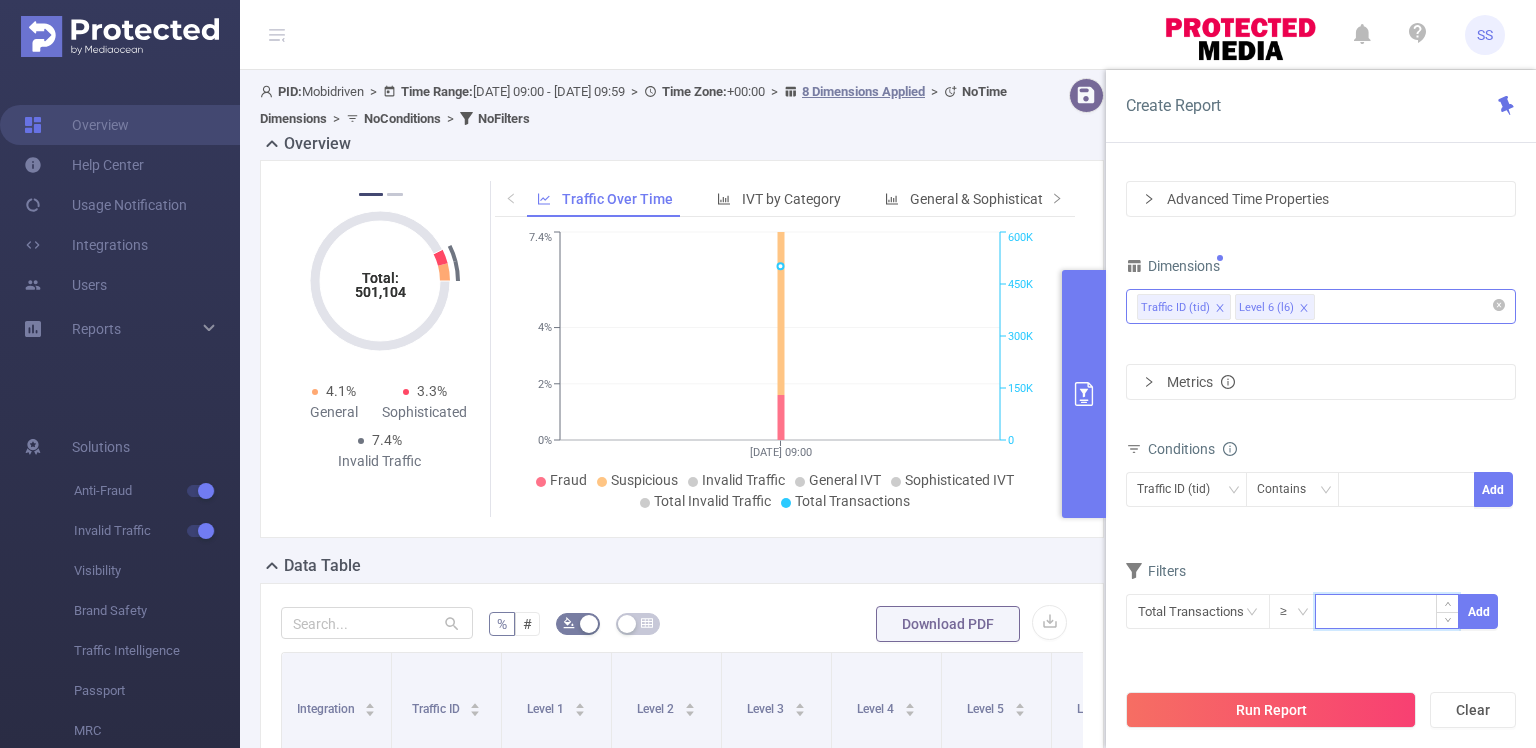 type on "T" 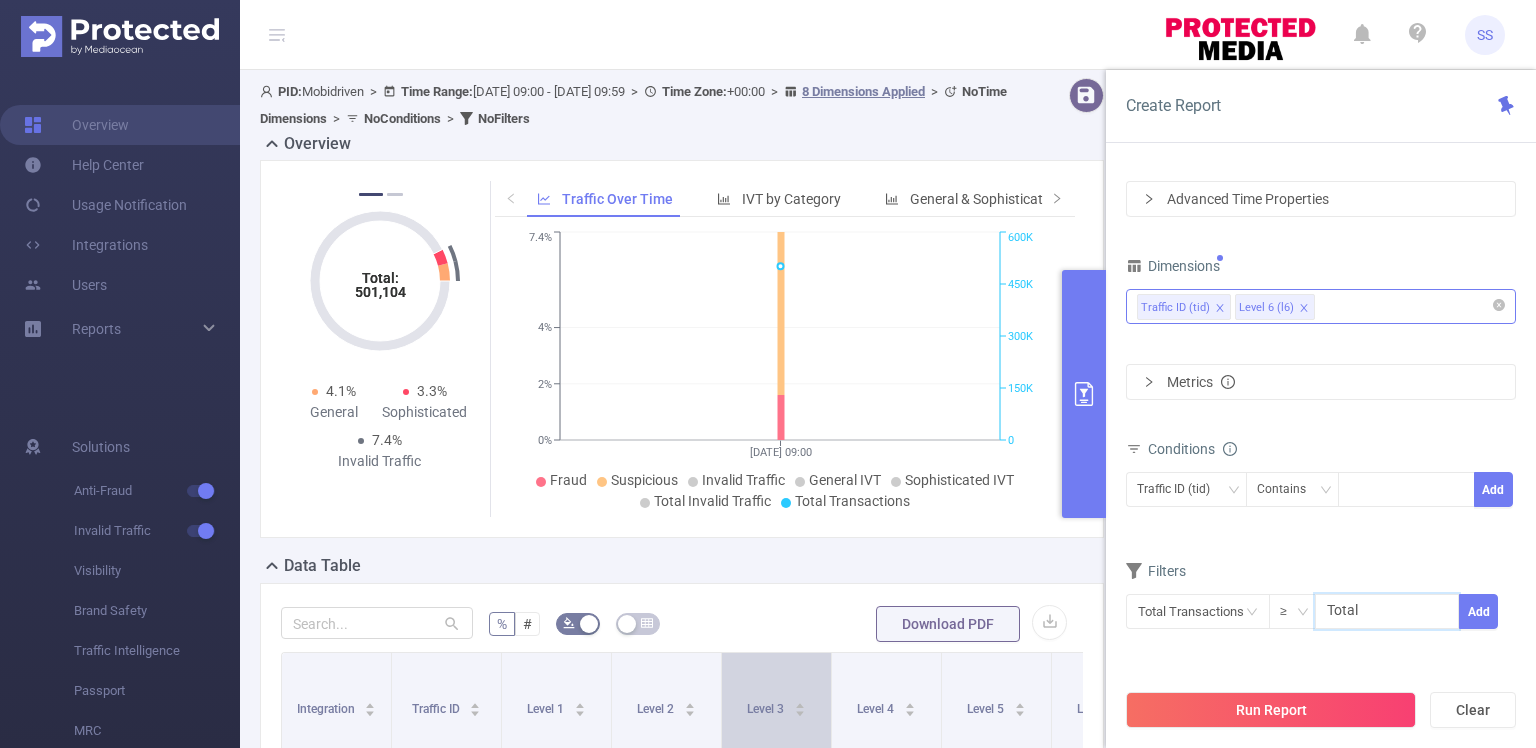 type on "Total" 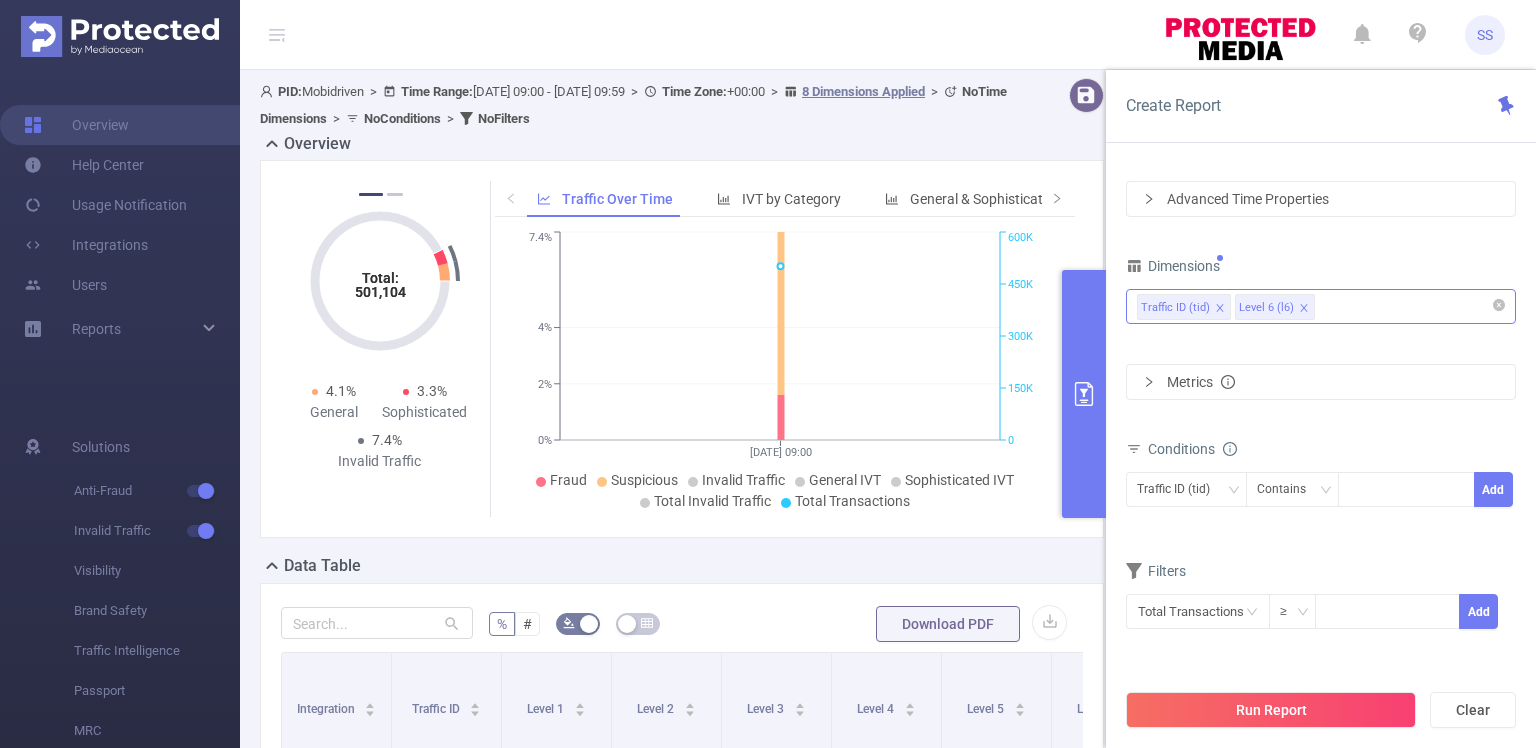 click on "PID:  Mobidriven  >  Time Range:  2025-07-08 09:00 -
2025-07-08 09:59  >  Time Zone:  +00:00  >  8 Dimensions Applied  >  No  Time Dimensions  >  No  Conditions  >  No  Filters  Overview Total: 501,104 Total: 501,104 1.6% Fraudulent 5.8% Suspicious 7.4% Invalid Traffic Total: 501,104 Total: 501,104 4.1% General 3.3% Sophisticated 7.4% Invalid Traffic Total: 501,104 Total: 501,104 1.6% Fraudulent 5.8% Suspicious 7.4% Invalid Traffic Total: 501,104 Total: 501,104 4.1% General 3.3% Sophisticated 7.4% Invalid Traffic Total: 501,104 Total: 501,104 1.6% Fraudulent 5.8% Suspicious 7.4% Invalid Traffic 1 2       Traffic Over Time           IVT by Category           General & Sophisticated IVT by Category     08/07 09:00 0% 2% 4% 7.4% 0 150K 300K 450K 600K Fraud Suspicious Invalid Traffic General IVT Sophisticated IVT Total Invalid Traffic Total Transactions 08/07/2025 09:00  Data Table % # Download PDF Integration   Traffic ID   Level 1   Level 2   Level 3   Level 4   Level 5   Level 6" at bounding box center [690, 710] 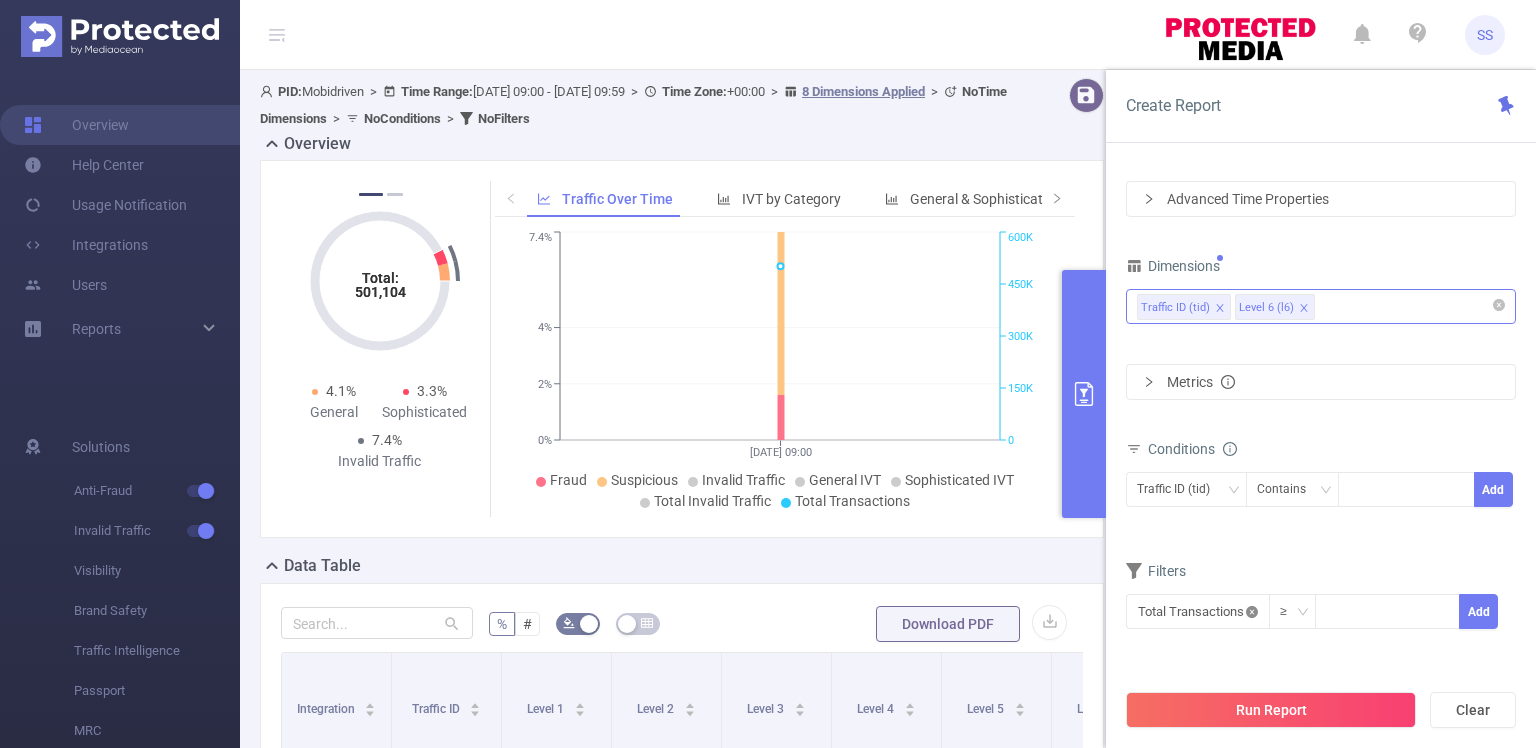 click 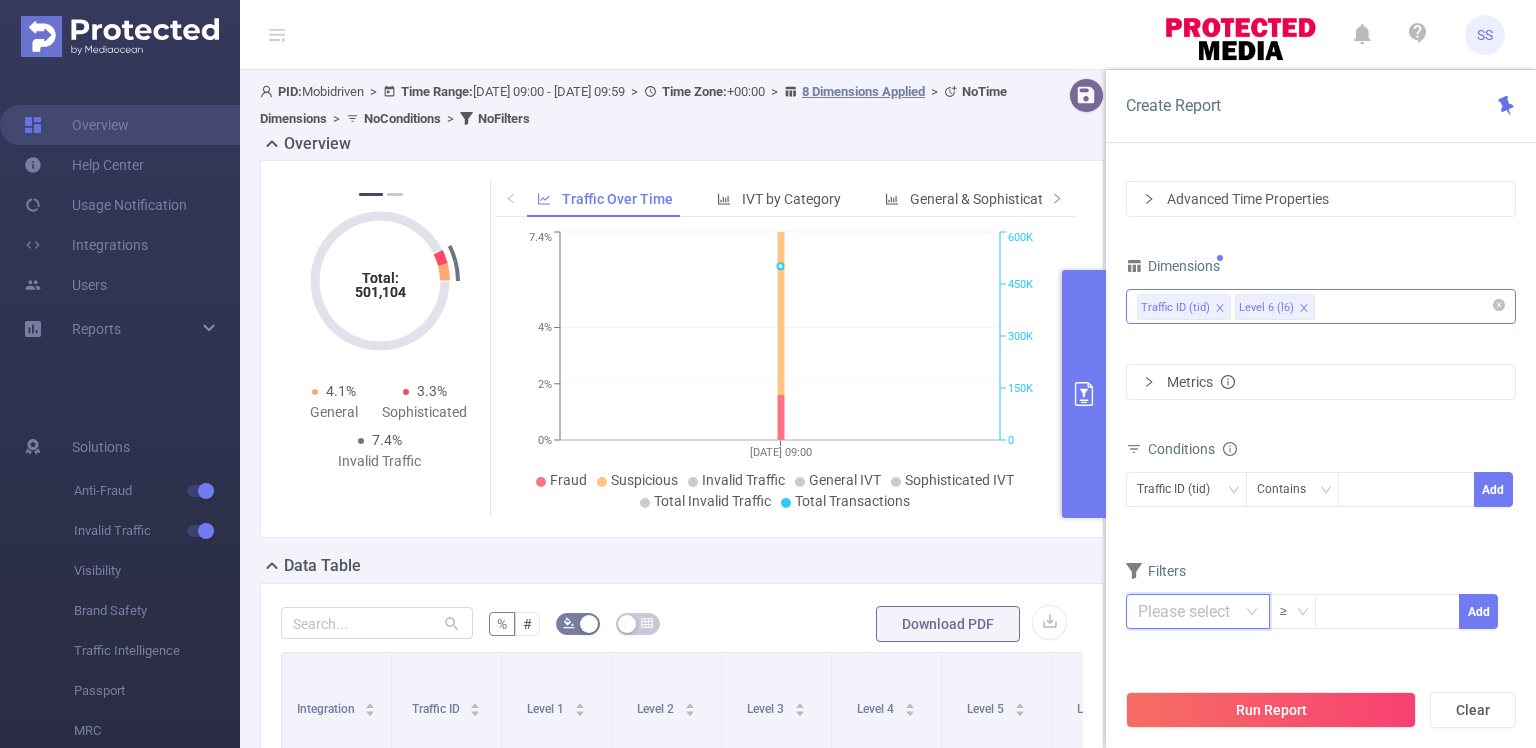 click at bounding box center (1198, 611) 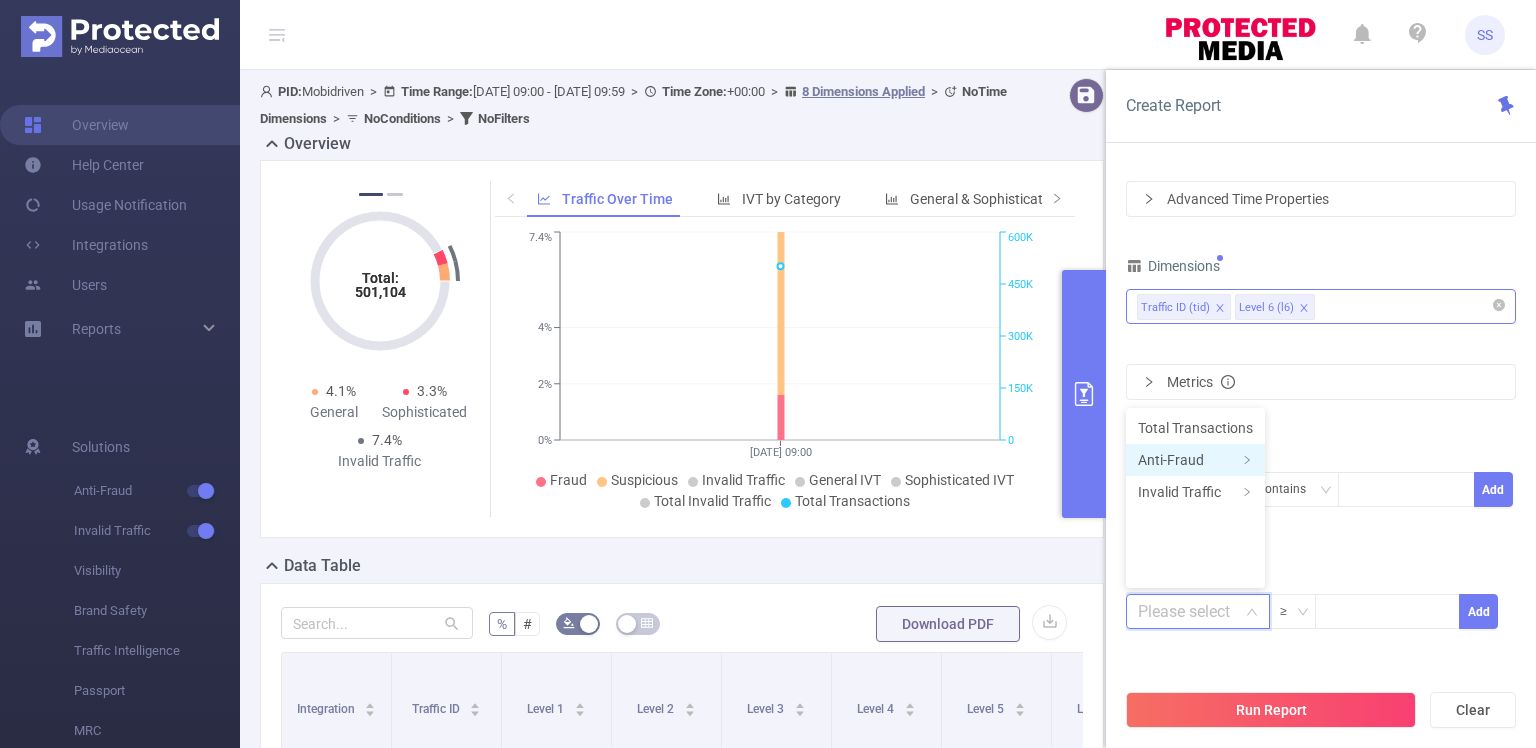 click on "Anti-Fraud" at bounding box center (1195, 460) 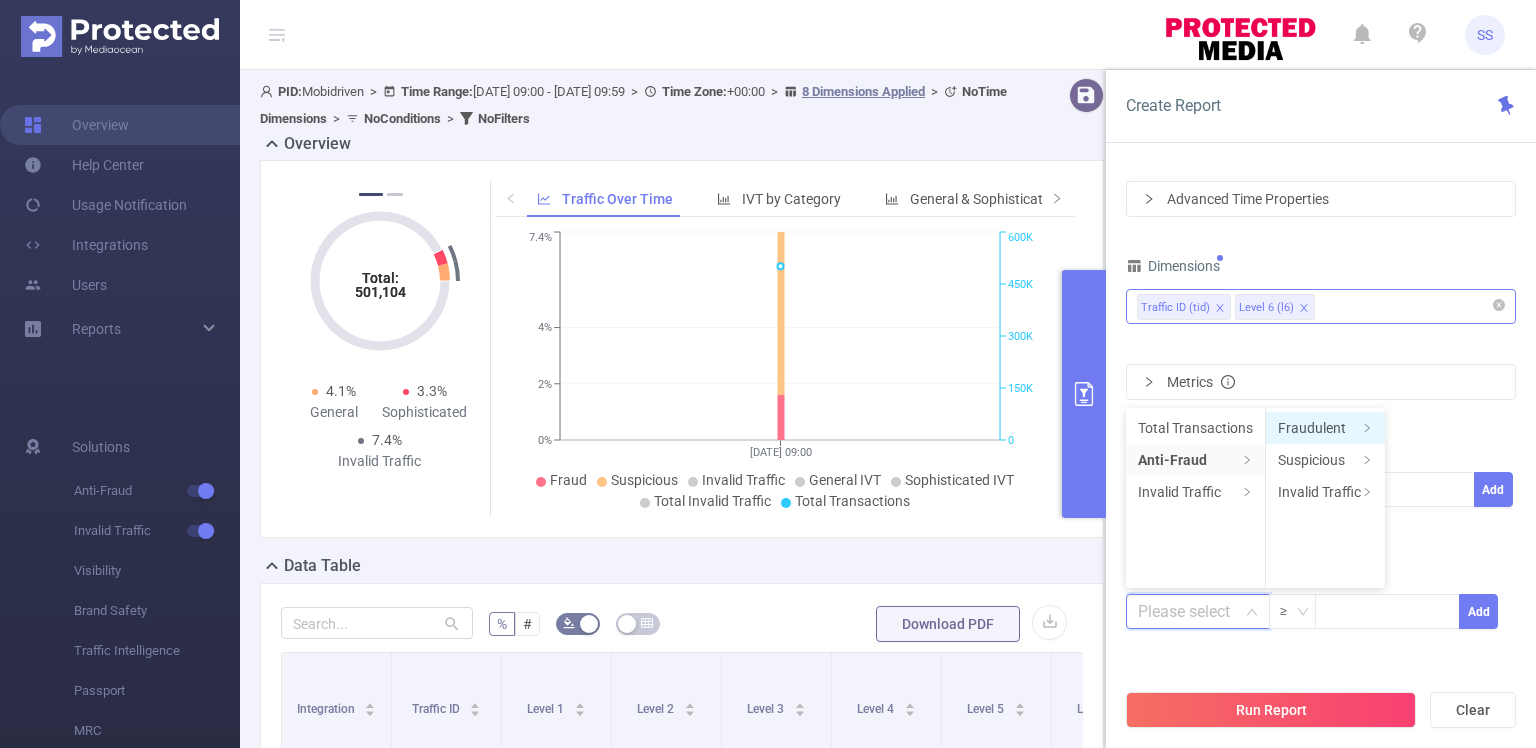 click on "Fraudulent" at bounding box center [1325, 428] 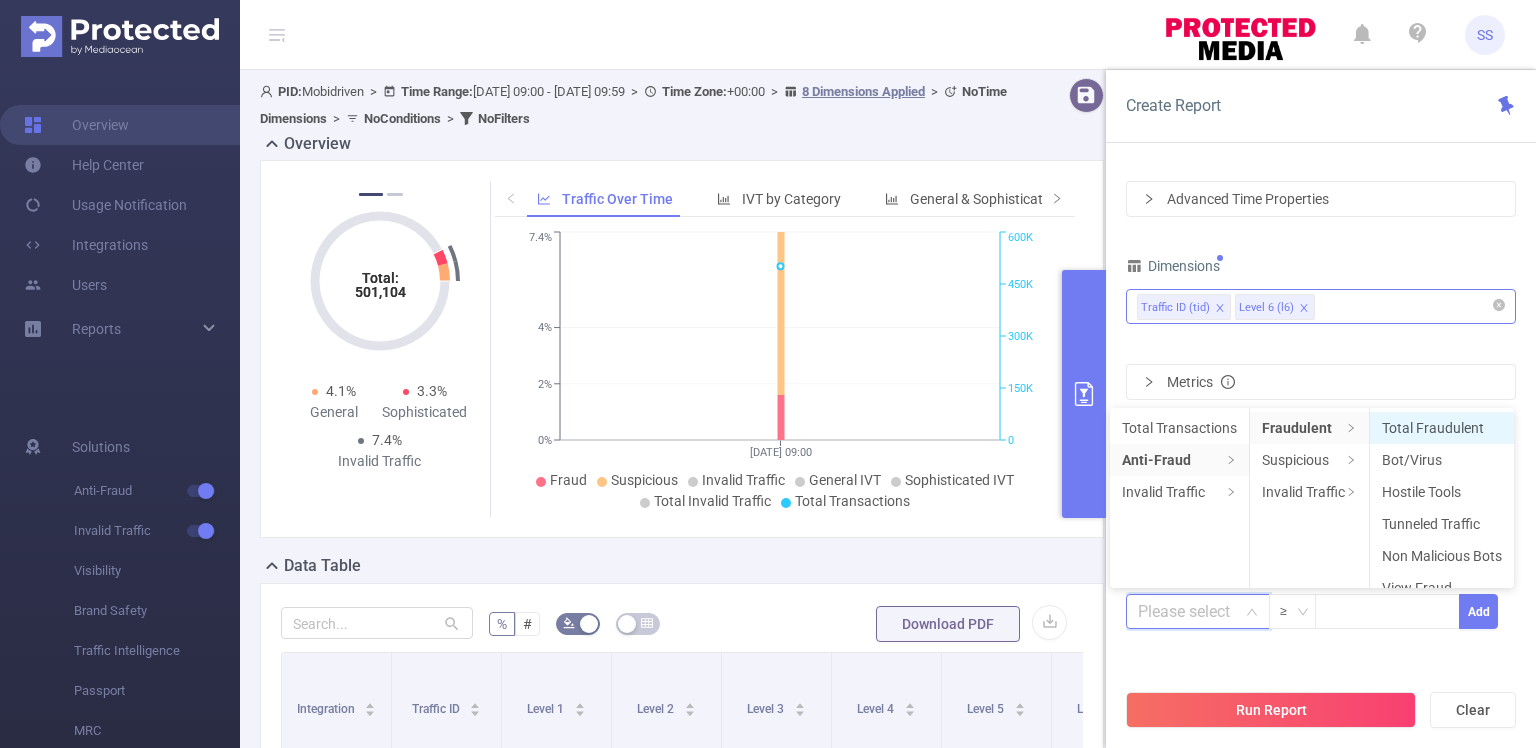 click on "Total Fraudulent" at bounding box center [1442, 428] 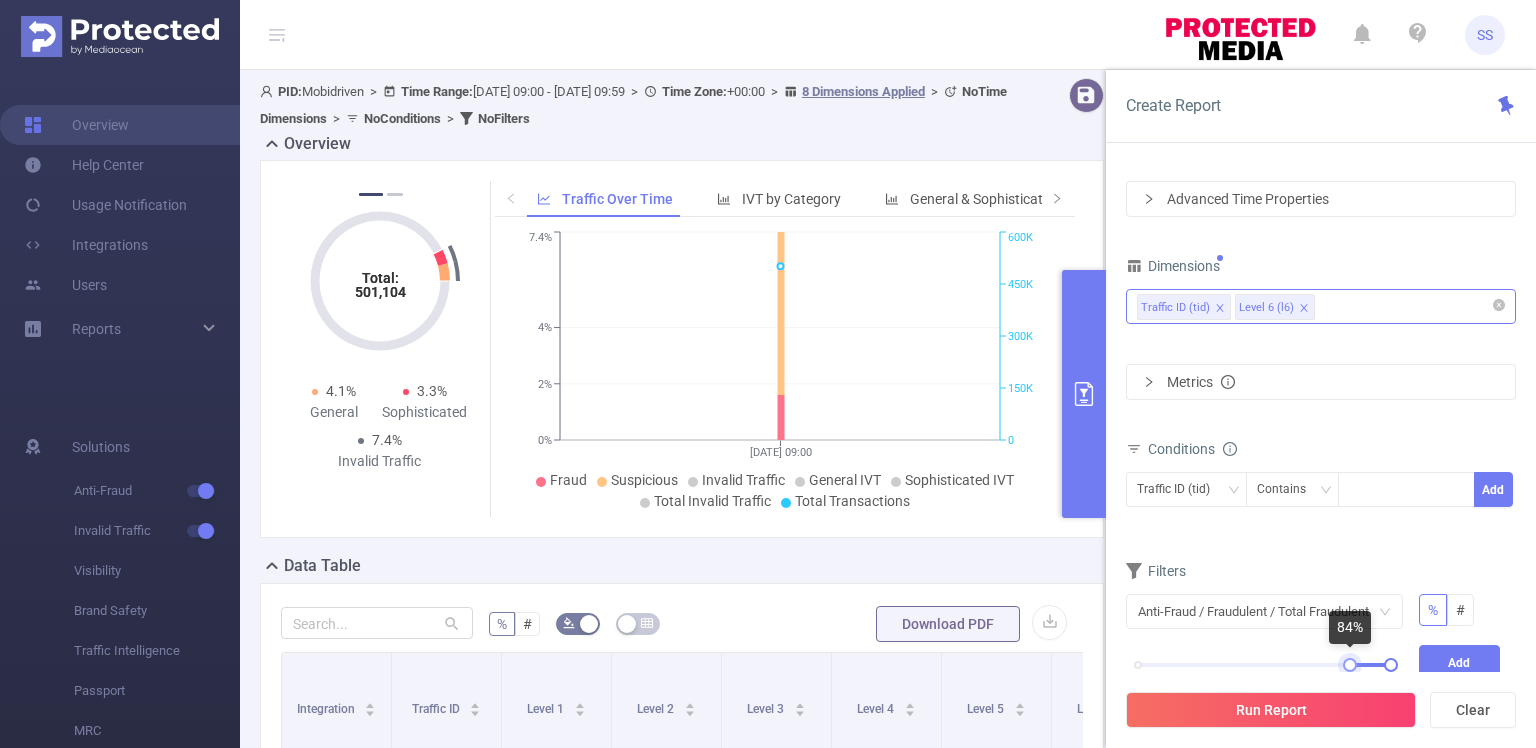 drag, startPoint x: 1138, startPoint y: 662, endPoint x: 1354, endPoint y: 662, distance: 216 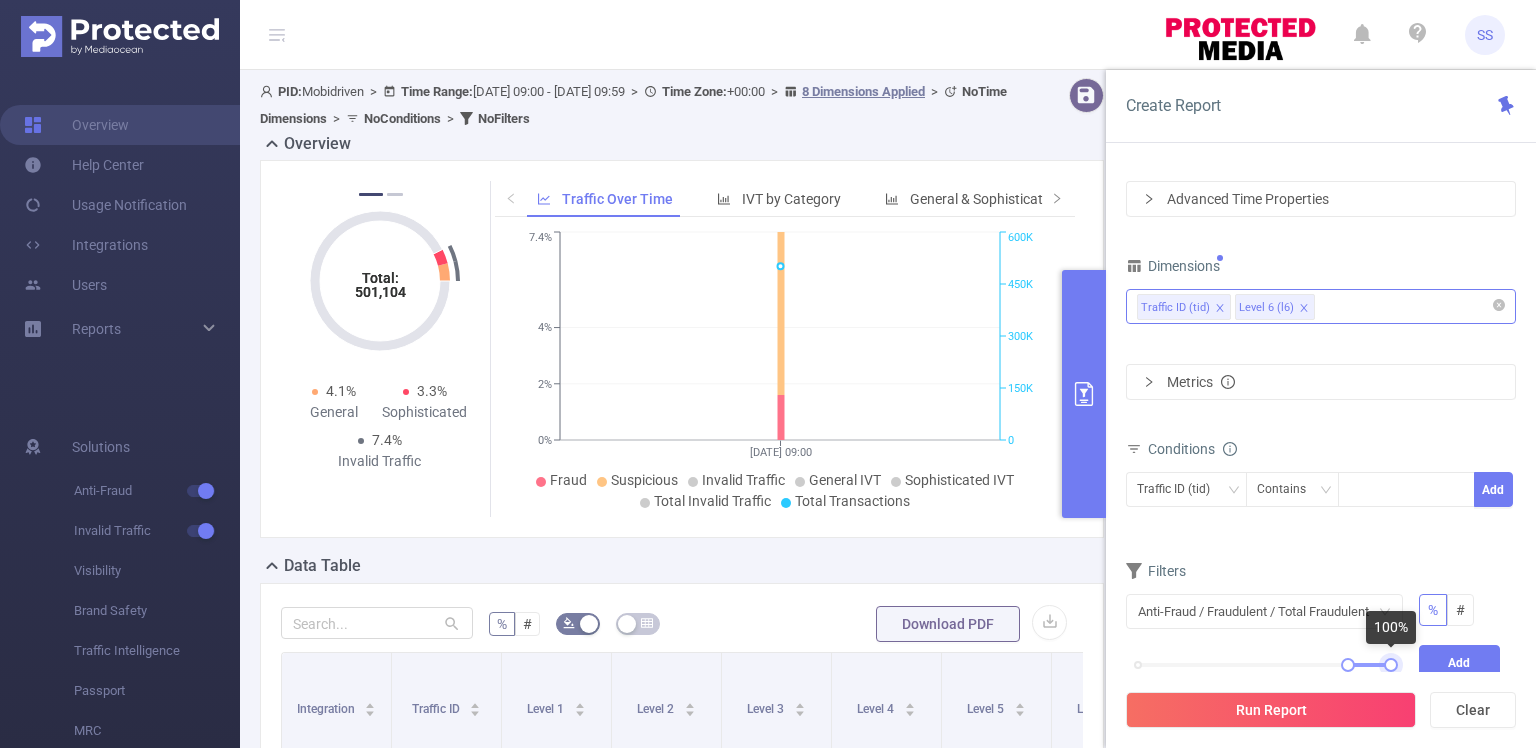drag, startPoint x: 1390, startPoint y: 659, endPoint x: 1406, endPoint y: 657, distance: 16.124516 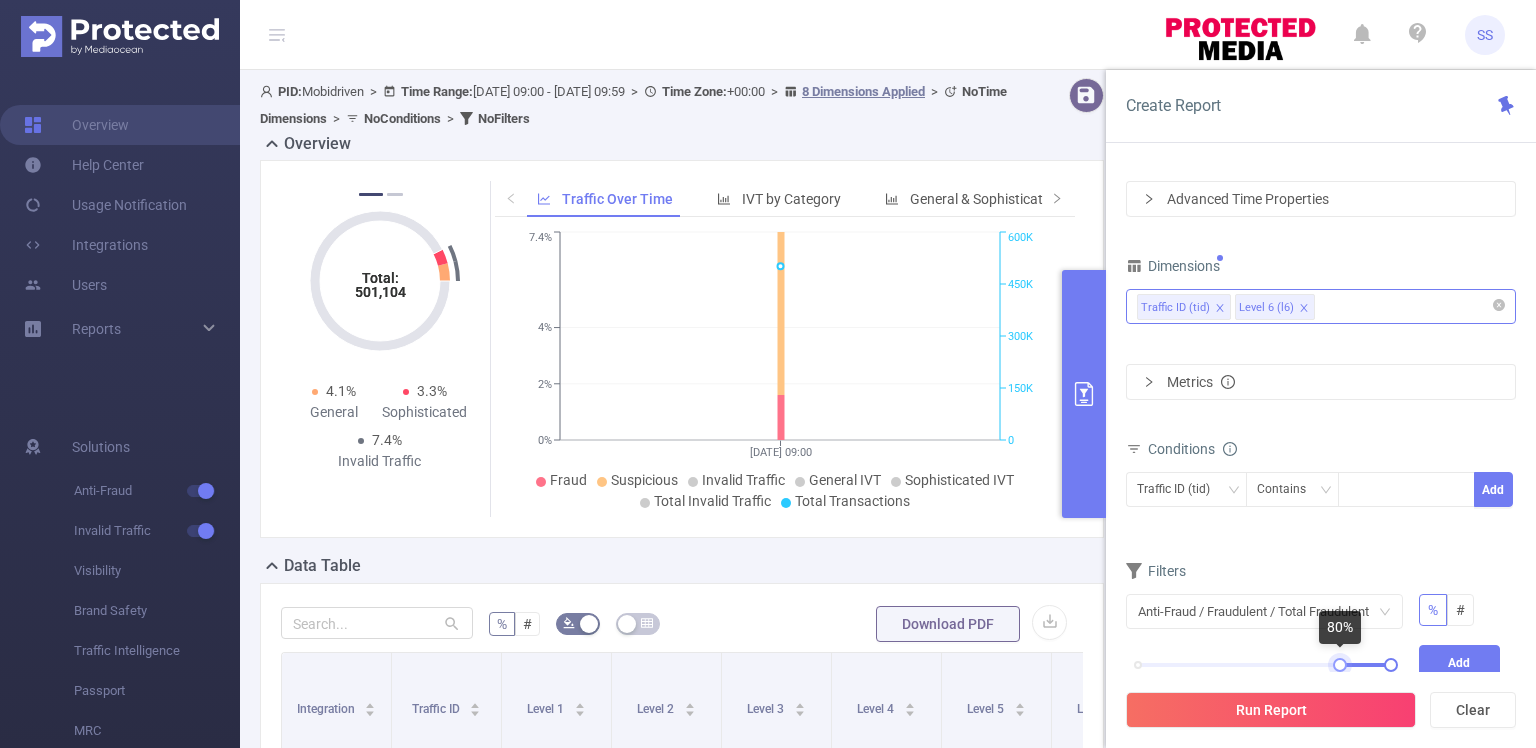 click at bounding box center [1340, 665] 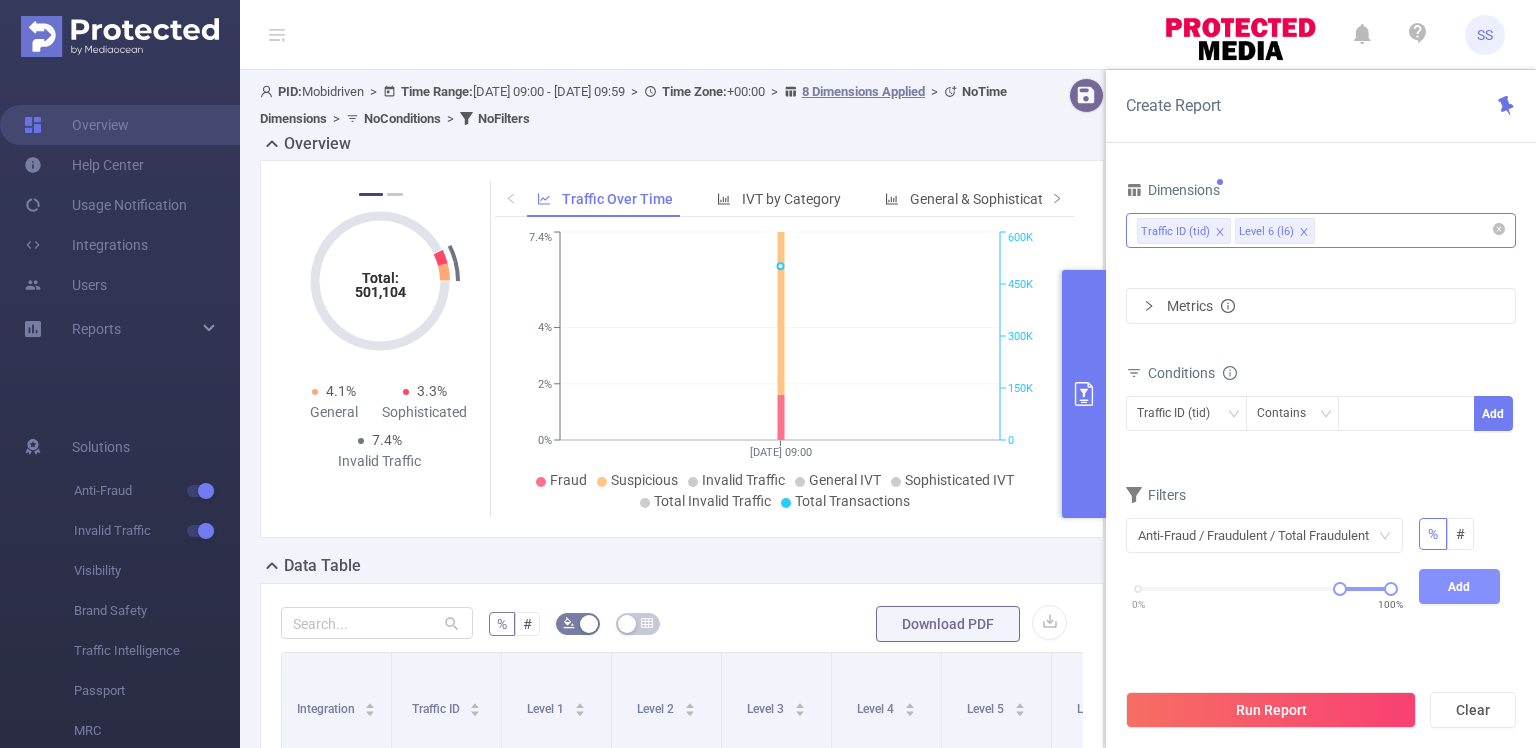 click on "Add" at bounding box center (1460, 586) 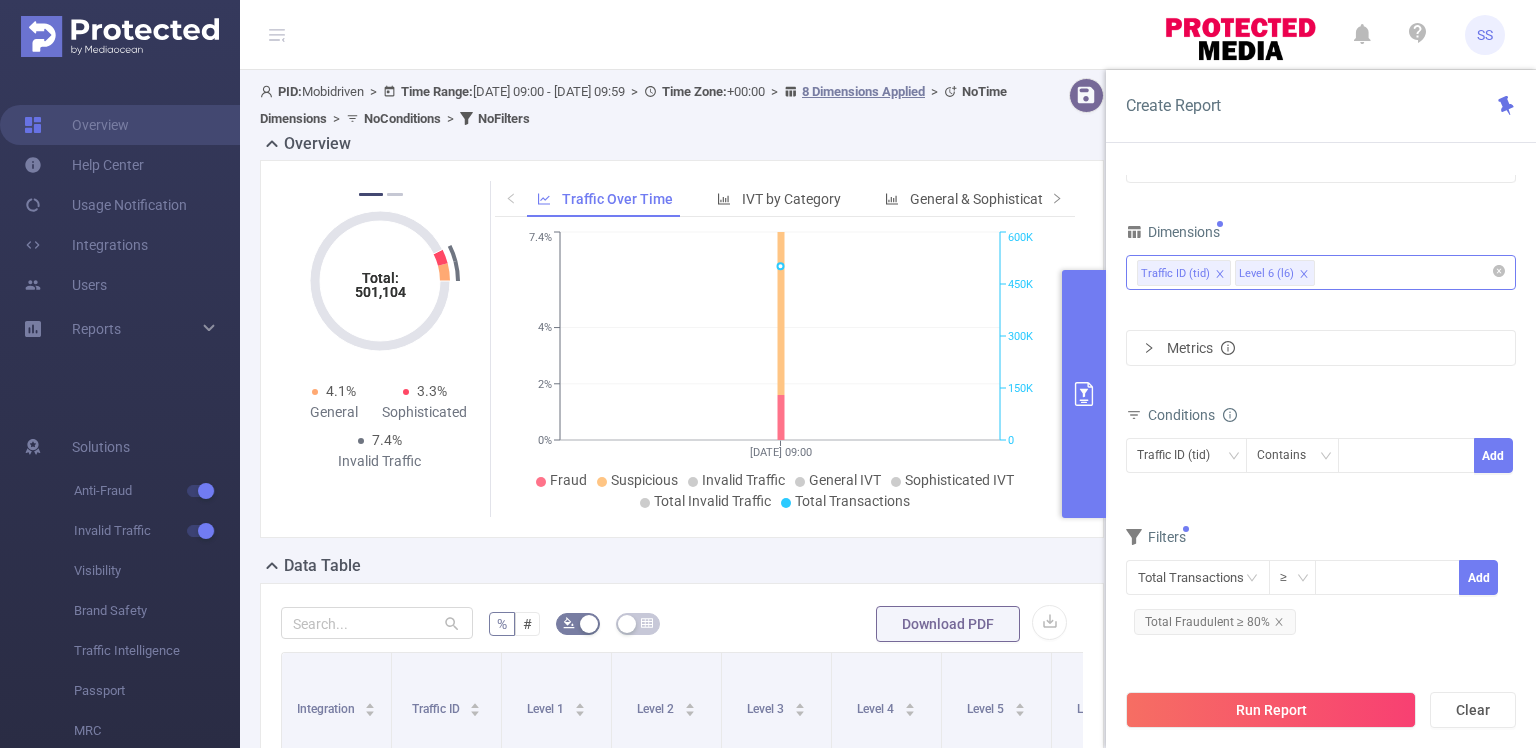 click on "Time Range 2025-07-08 09:00   _   2025-07-08 09:59 Advanced Time Properties    Dimensions Traffic ID (tid) Level 6 (l6)   Metrics    Conditions  Traffic ID (tid) Contains   Add    Filters Total Transactions ≥ Add Total Fraudulent ≥ 80%" at bounding box center [1321, 469] 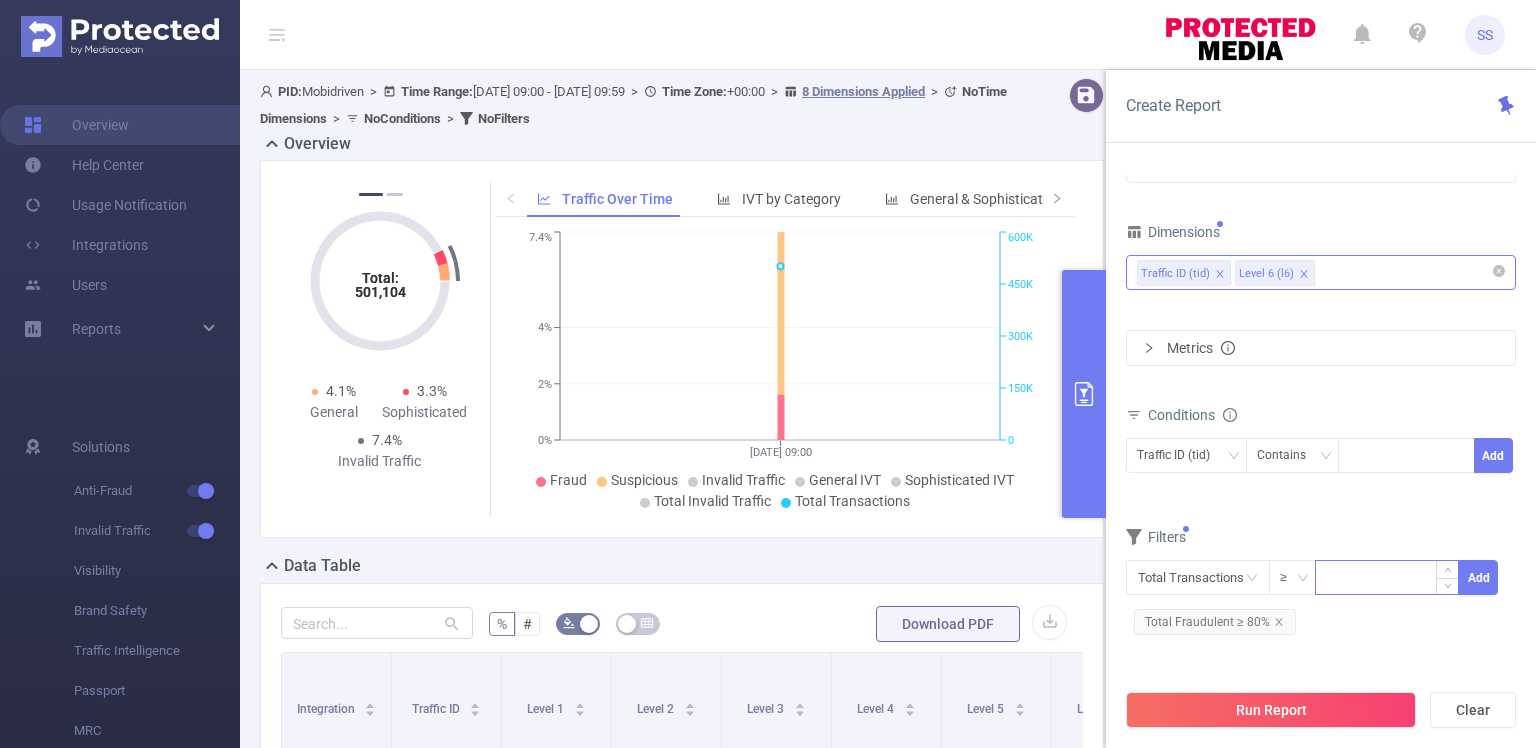click at bounding box center (1387, 576) 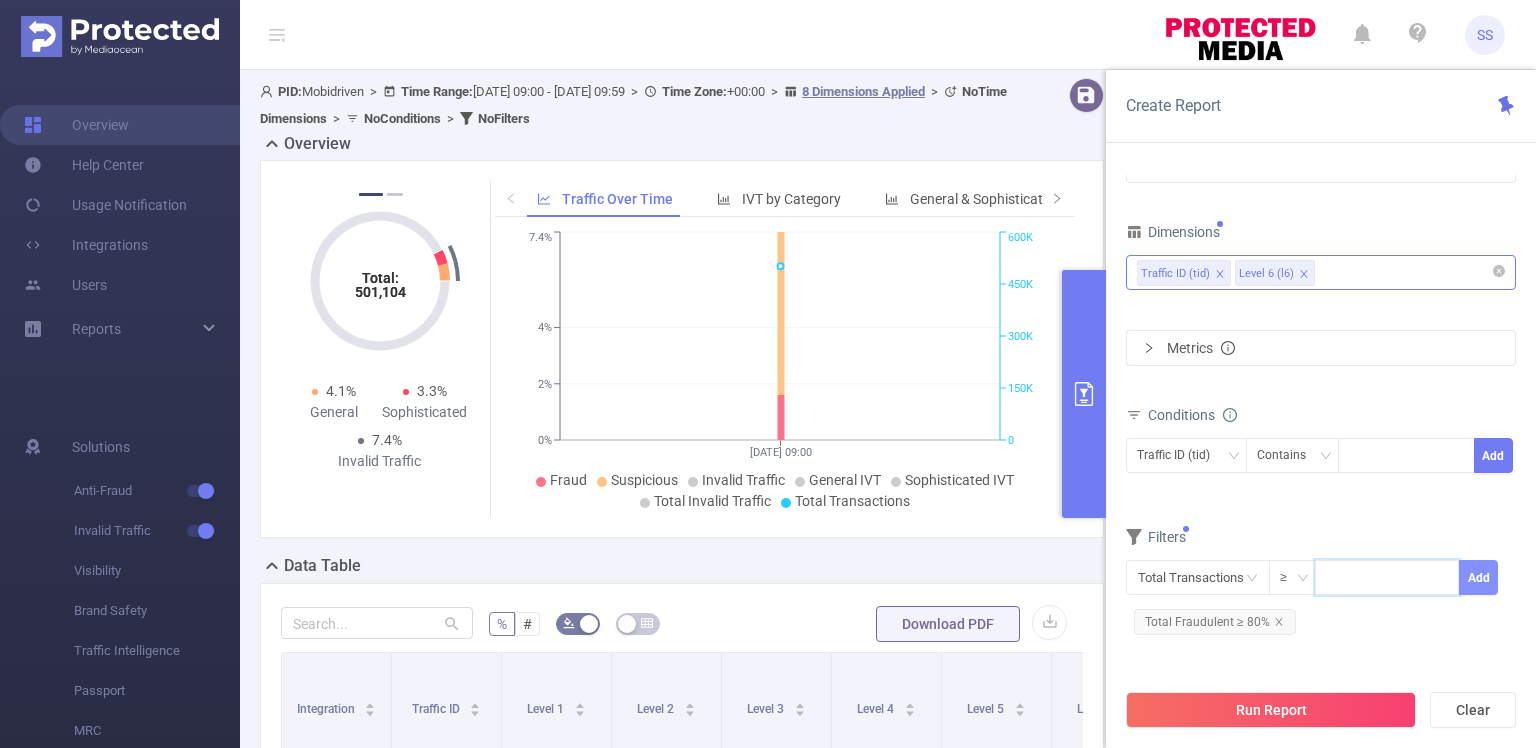click on "Add" at bounding box center [1478, 577] 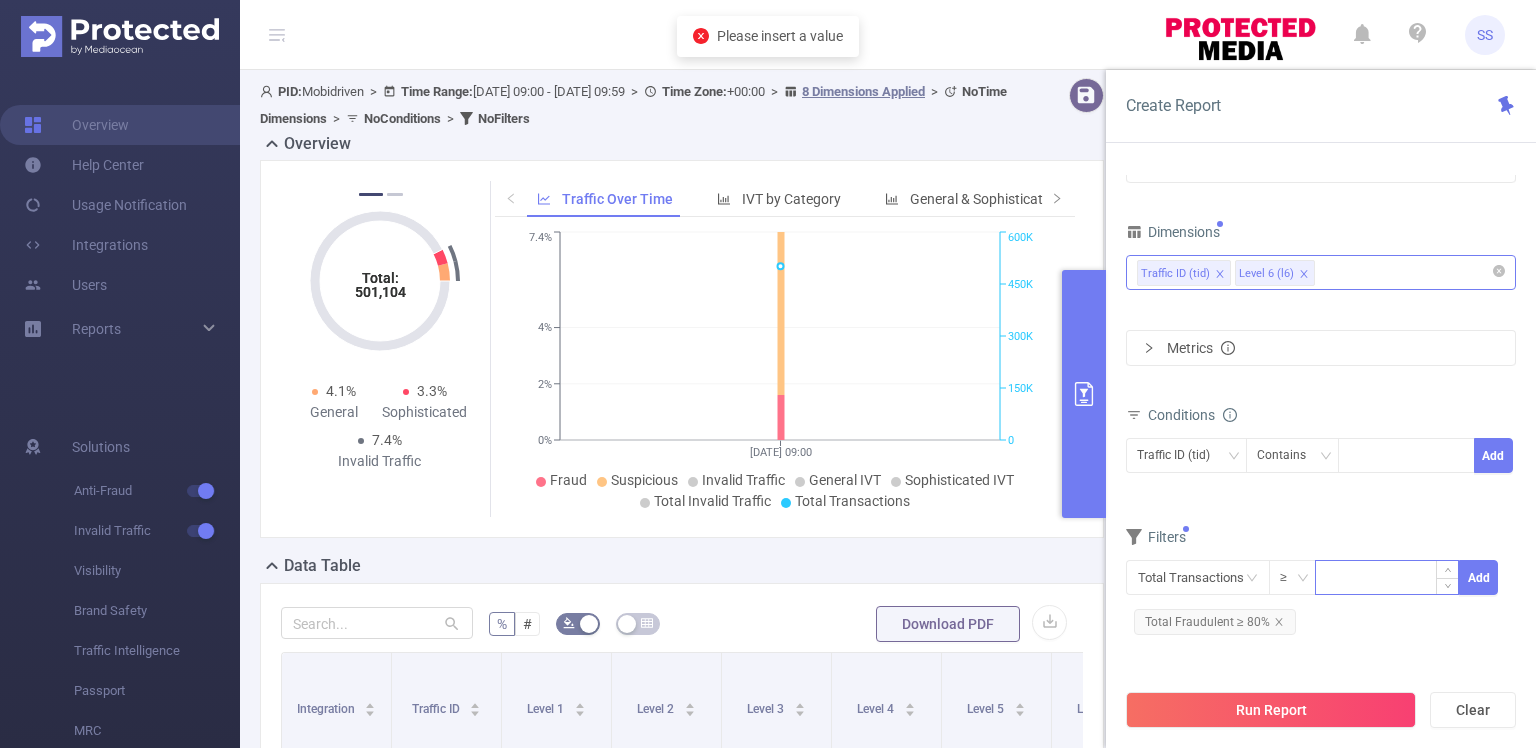 click at bounding box center (1387, 576) 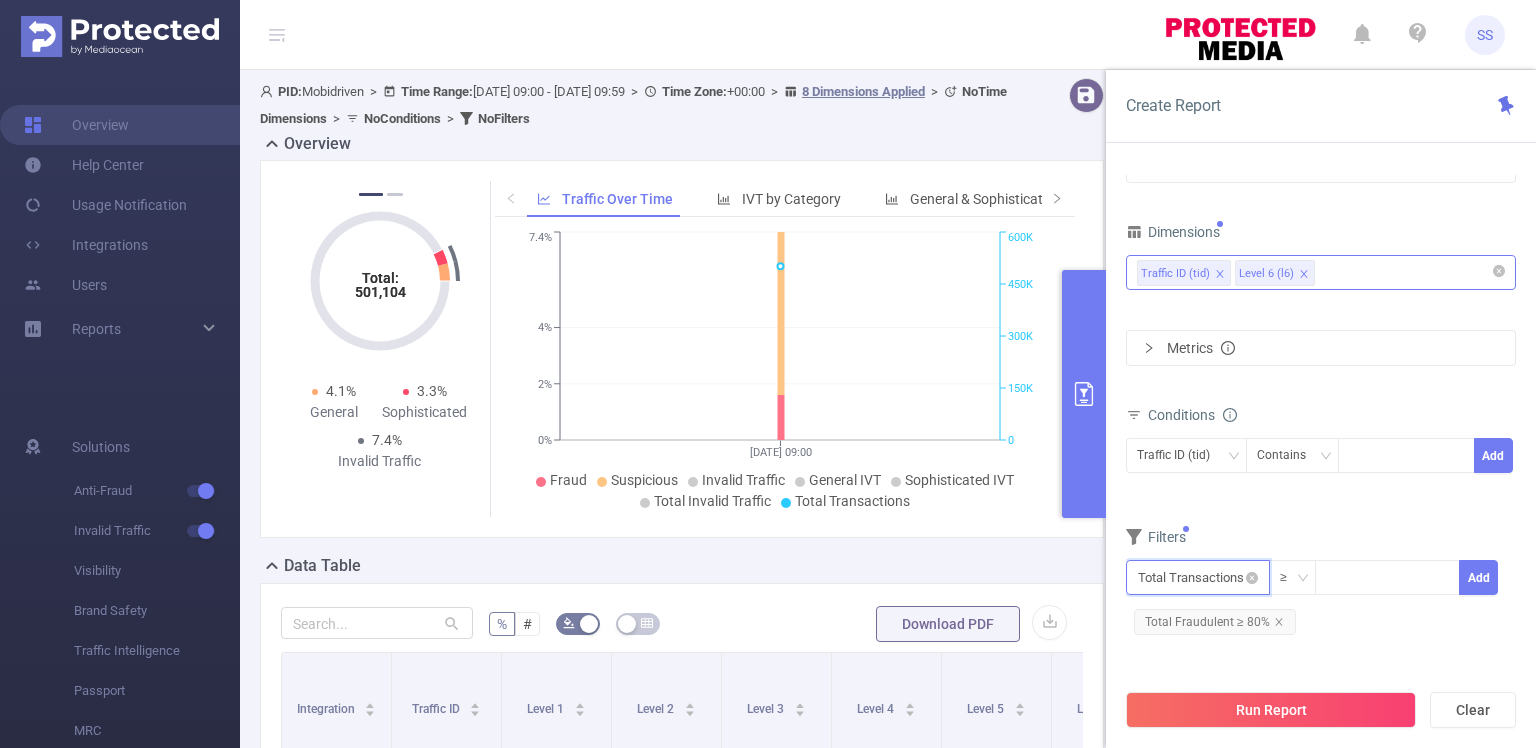 click at bounding box center [1198, 577] 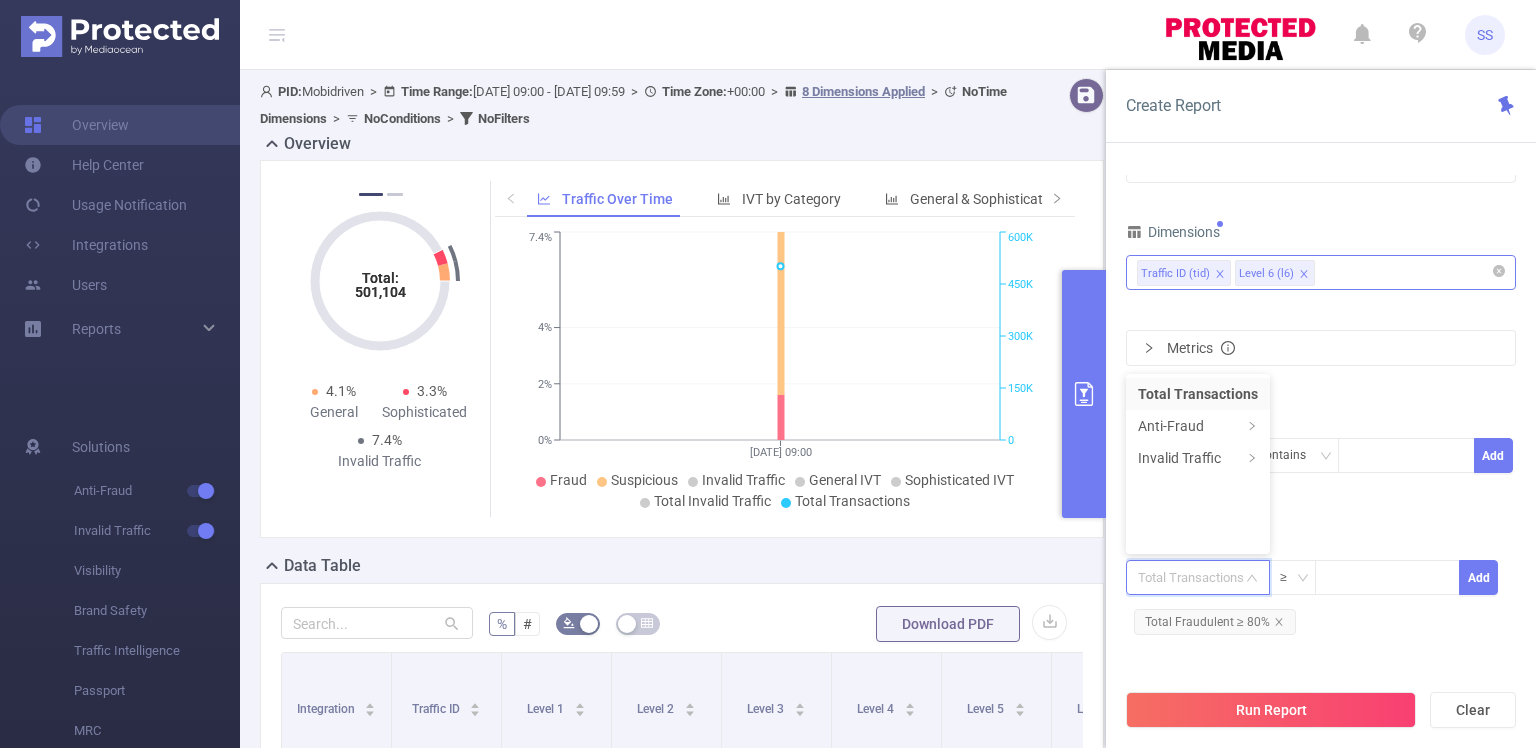 click on "Total Transactions" at bounding box center [1198, 394] 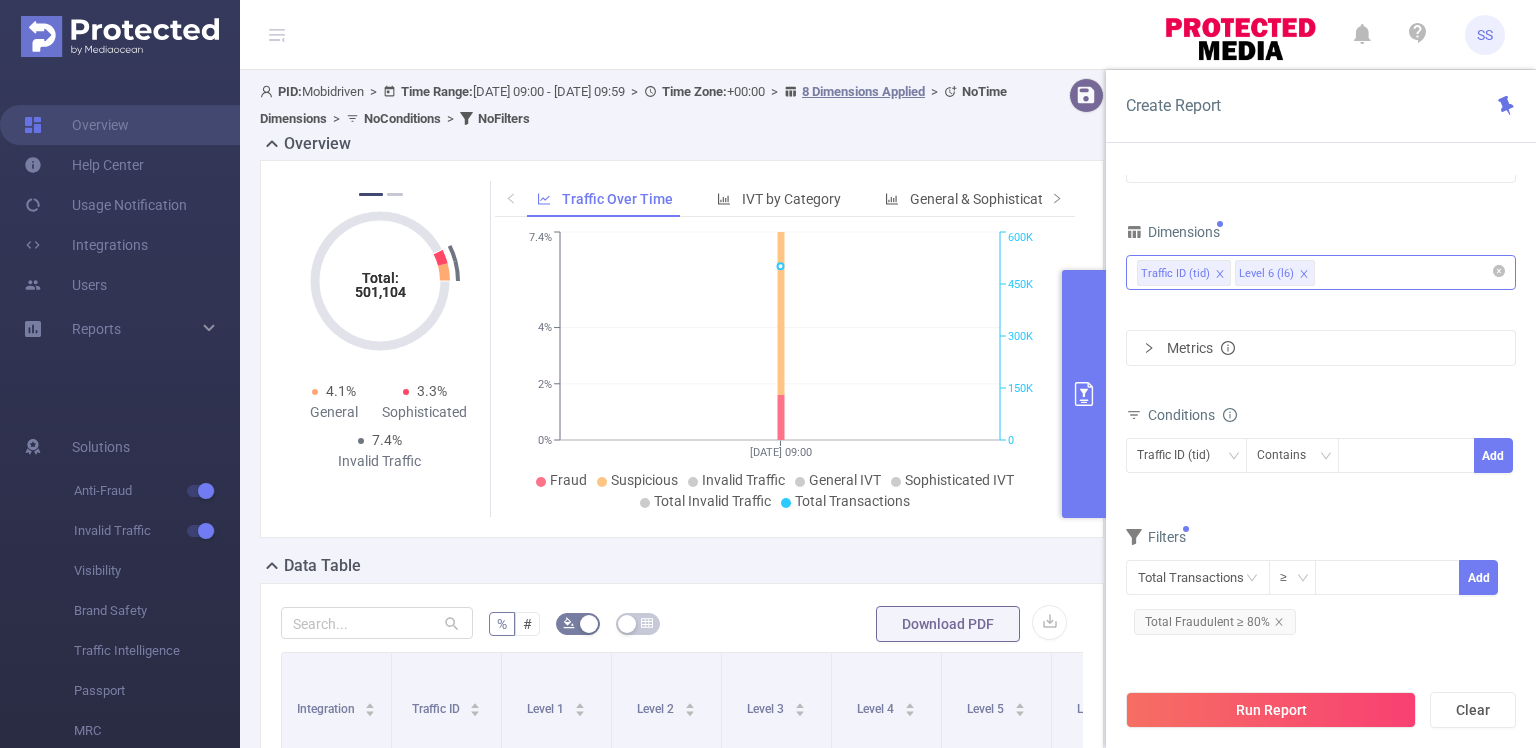 click on "Total Transactions ≥ Add Total Fraudulent ≥ 80%" at bounding box center [1321, 599] 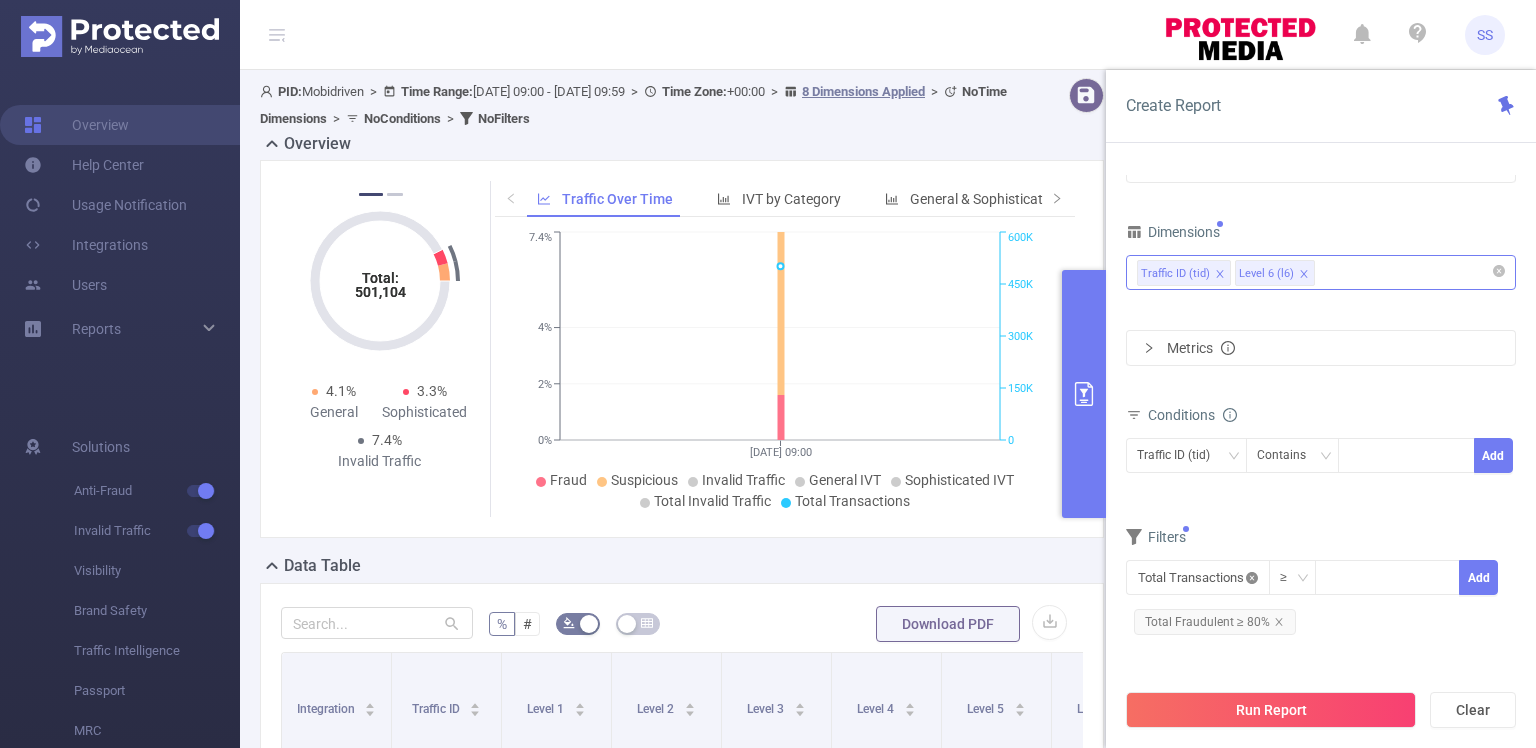 click 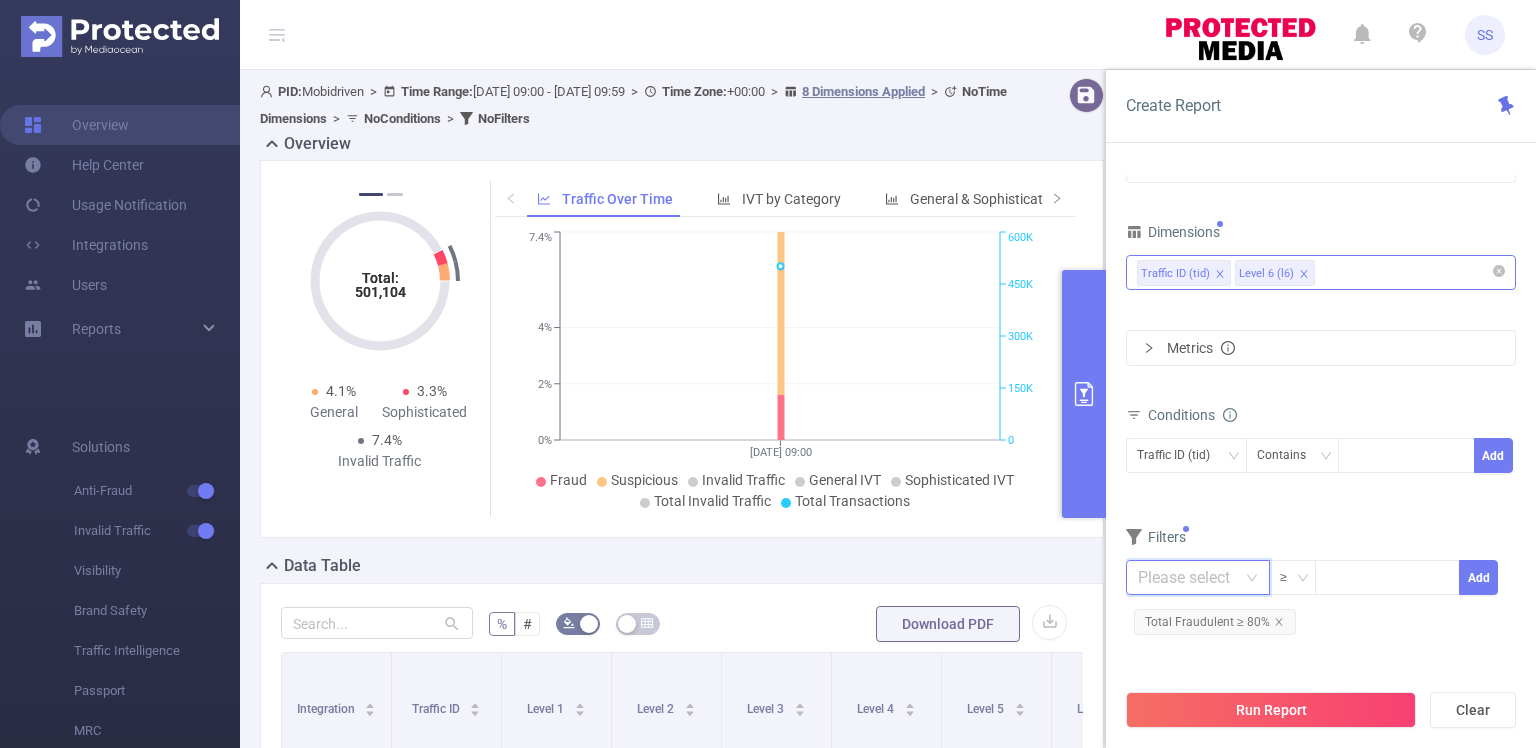 click at bounding box center (1198, 577) 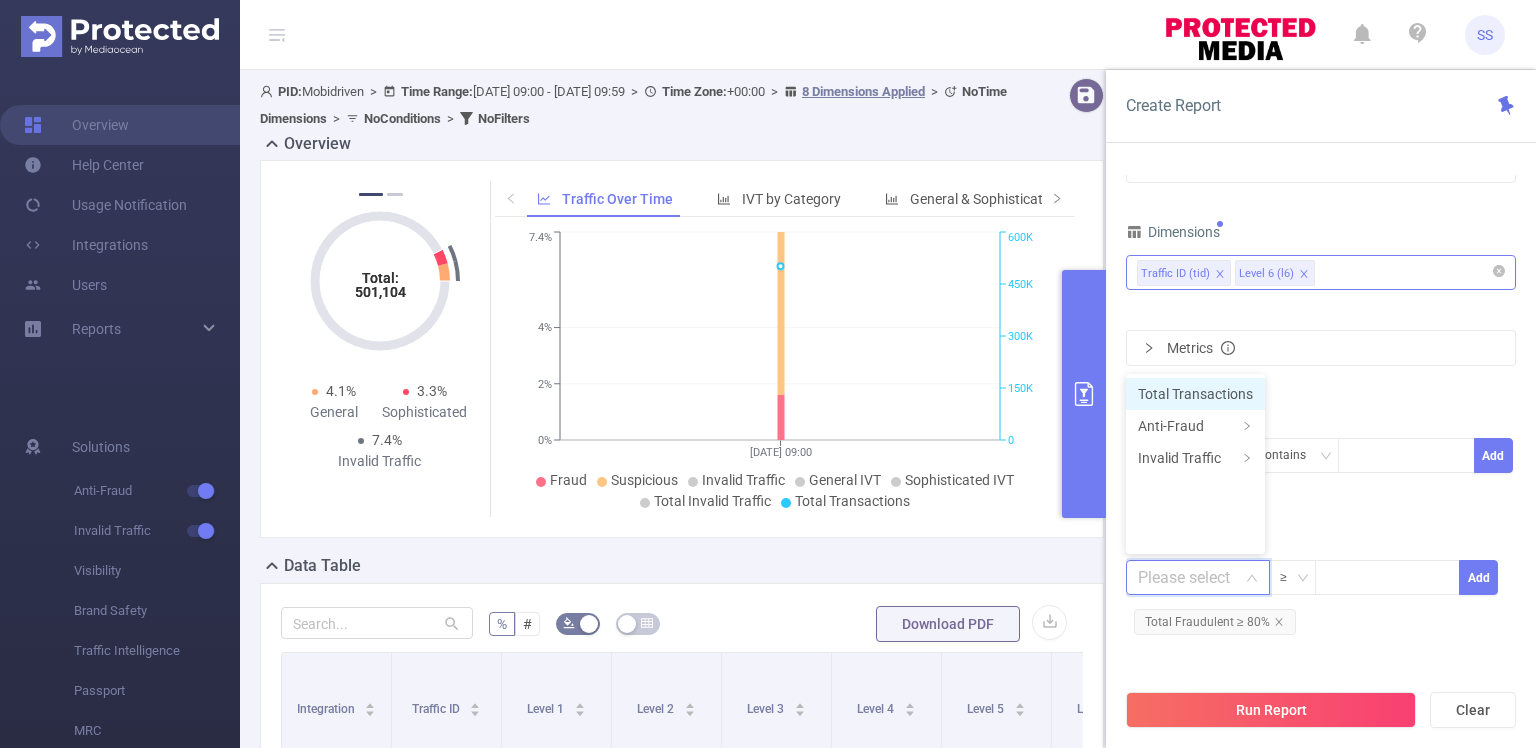 click on "Total Transactions" at bounding box center (1195, 394) 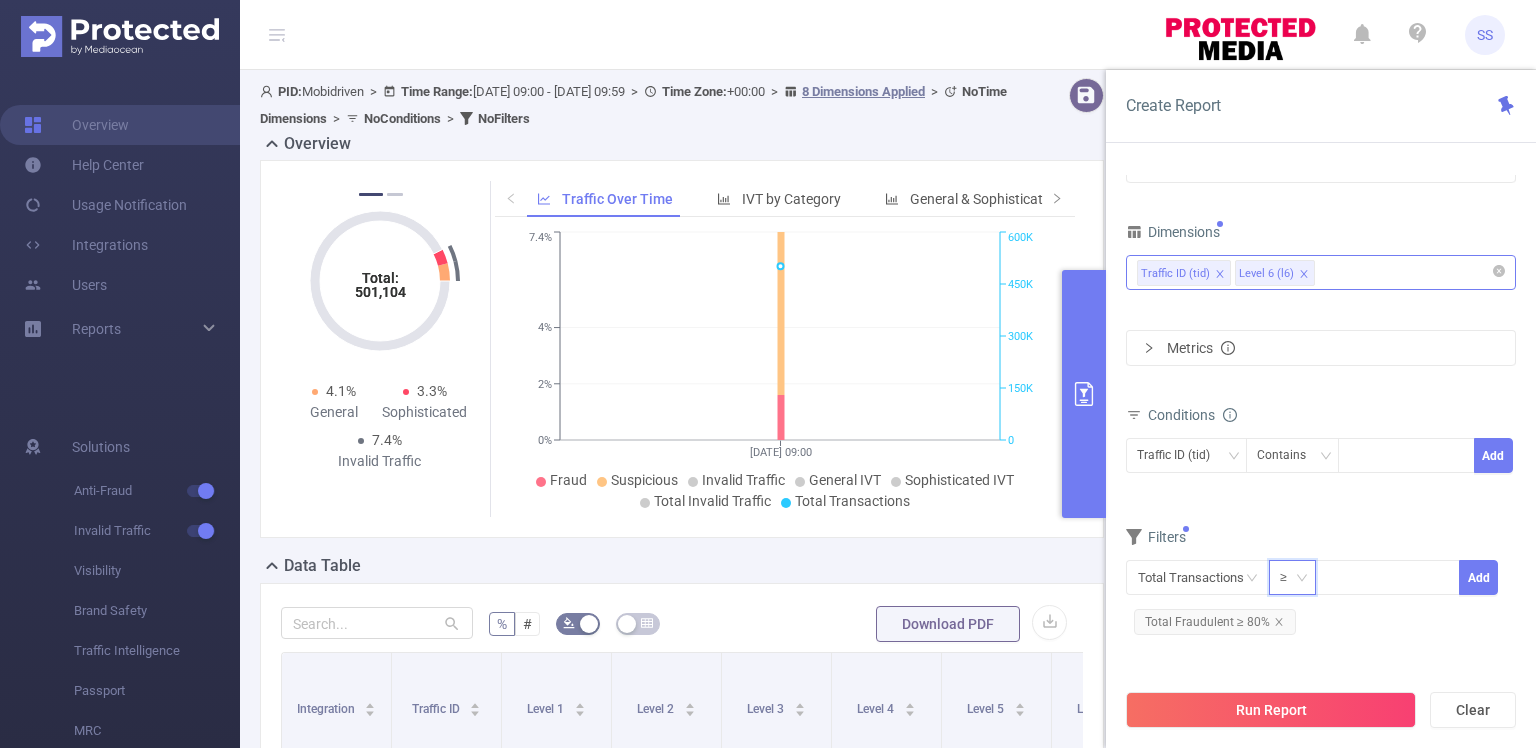 click 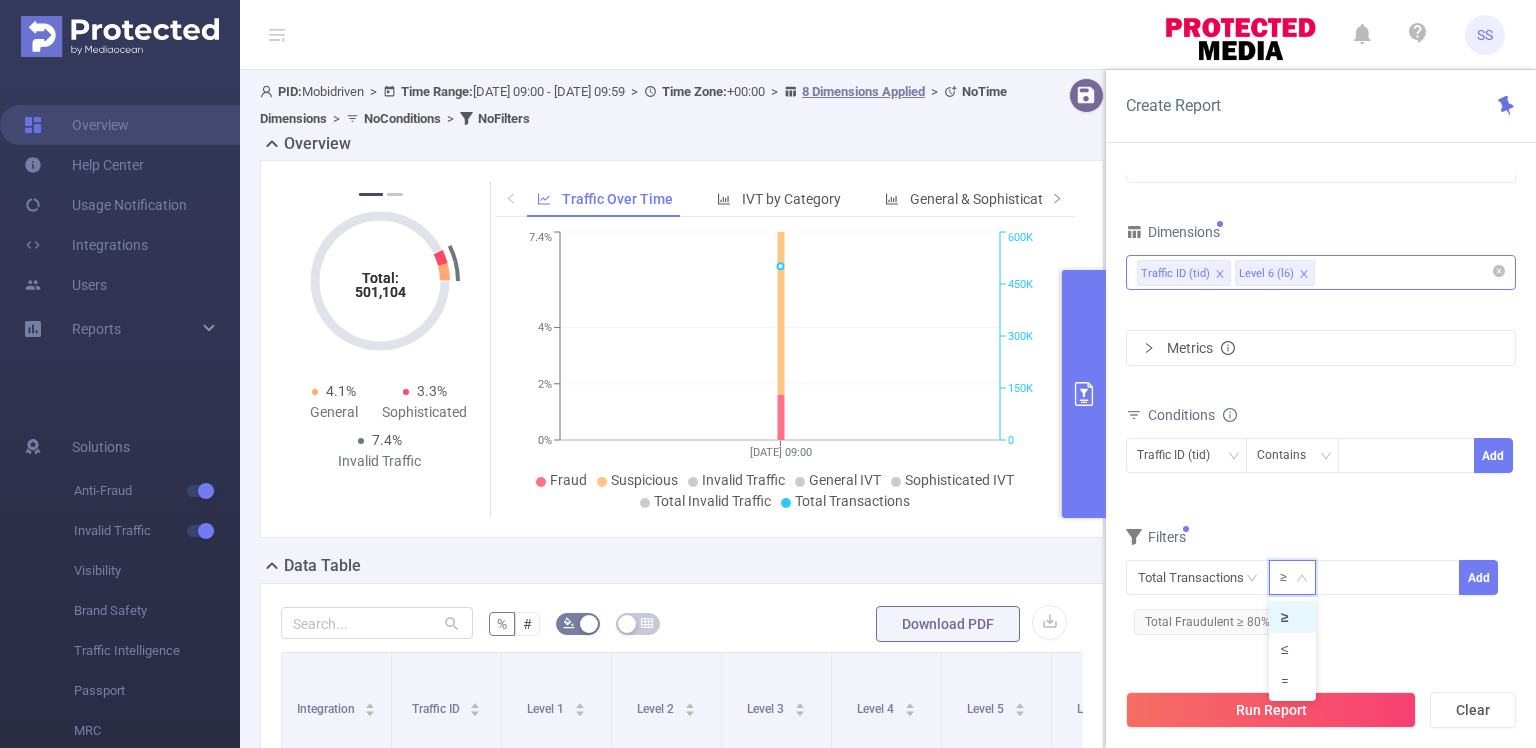 click 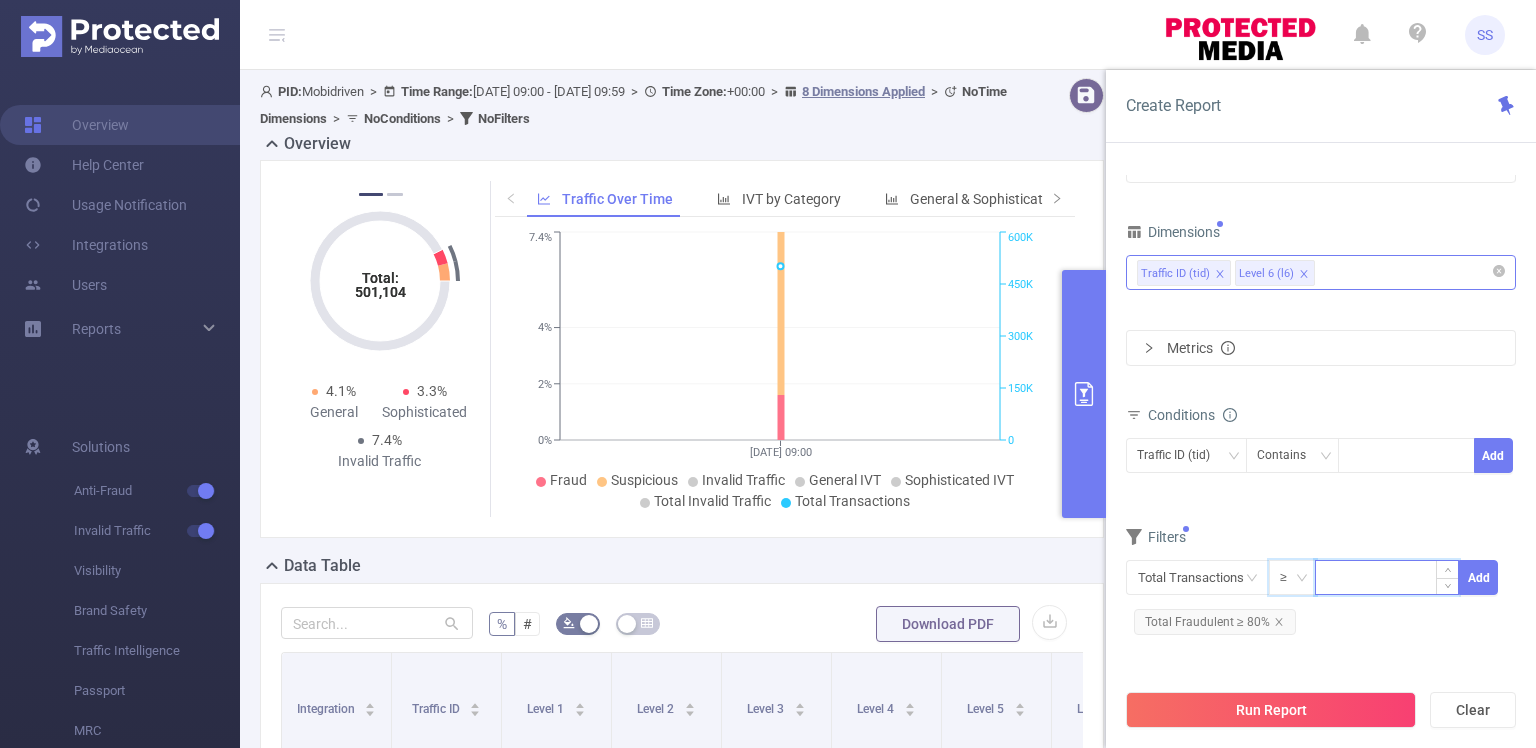 click at bounding box center (1387, 576) 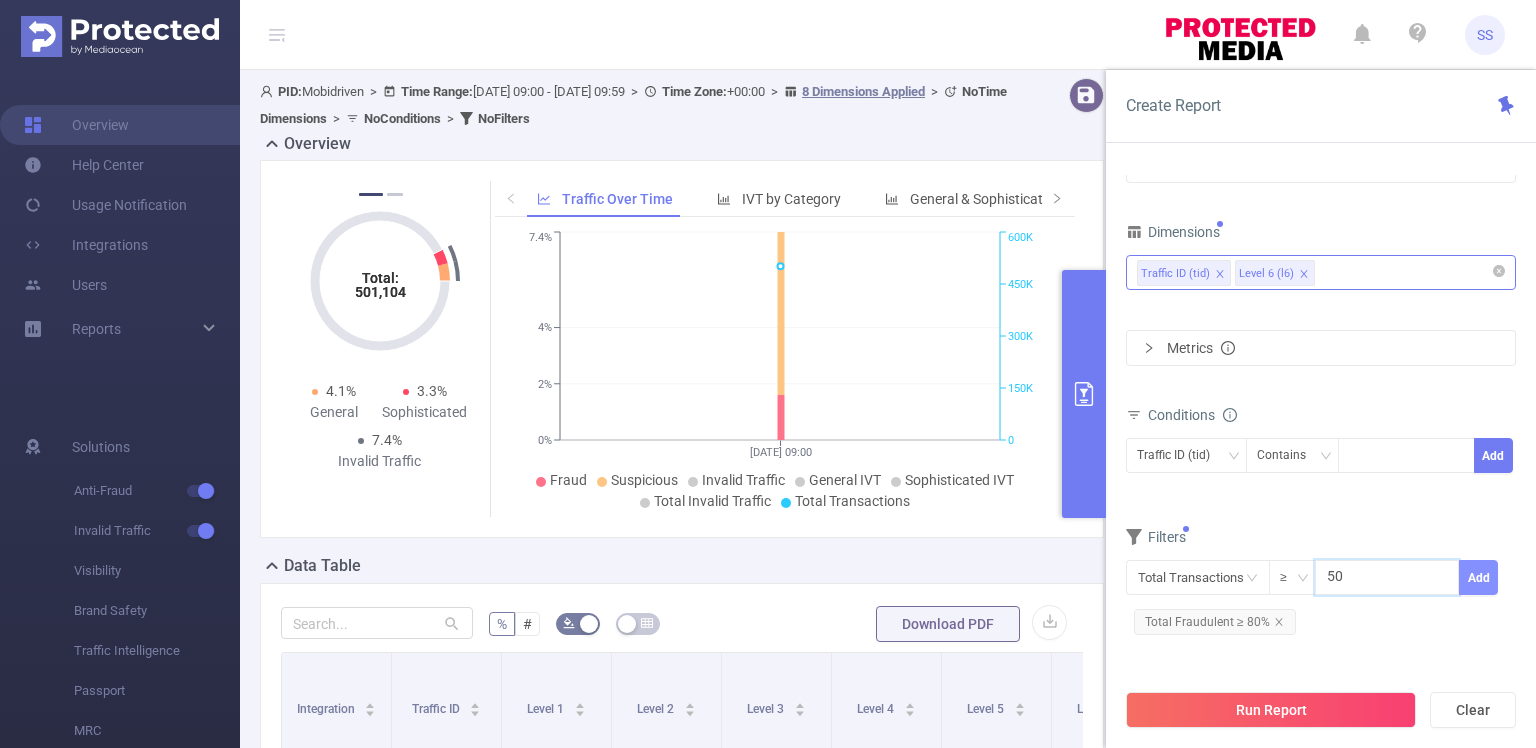 type on "50" 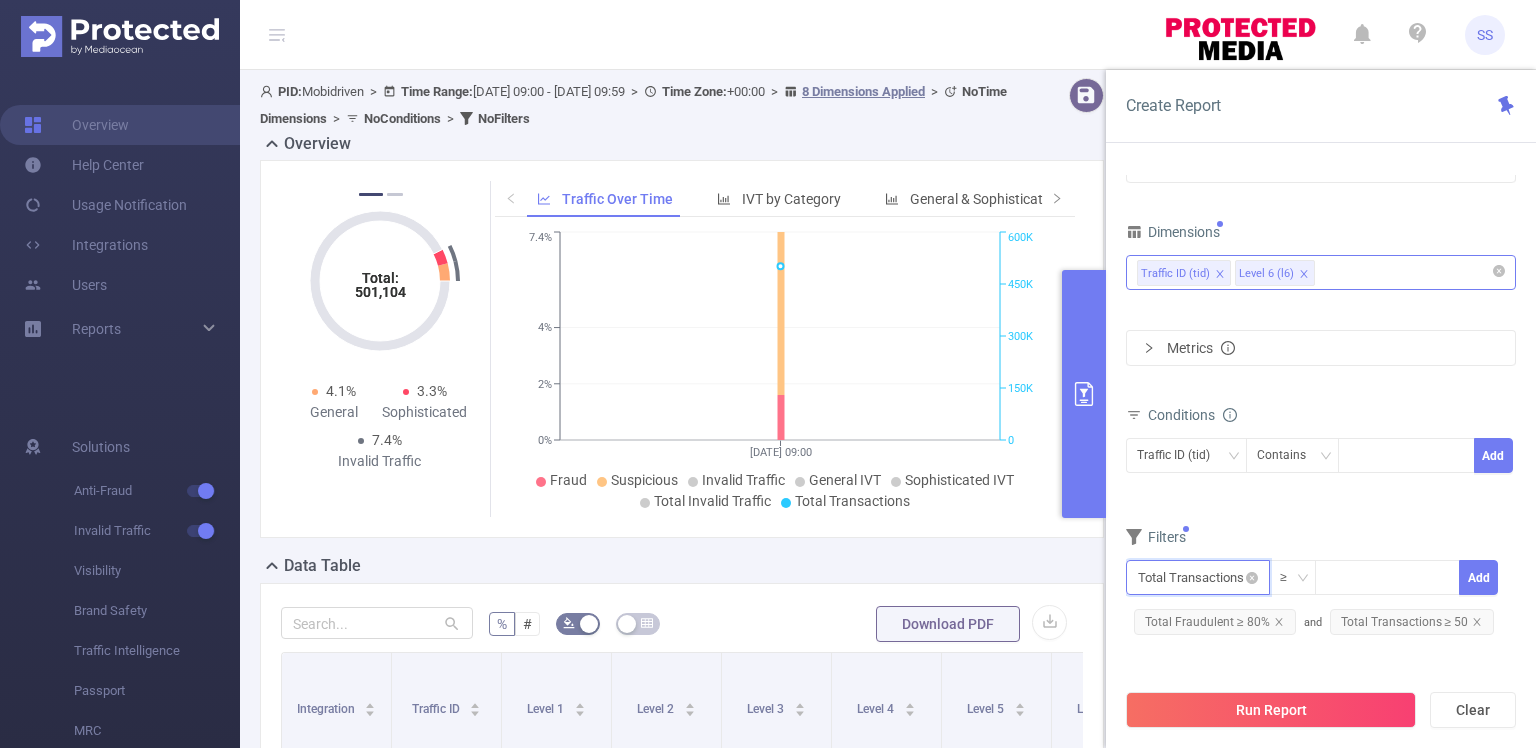 click at bounding box center [1198, 577] 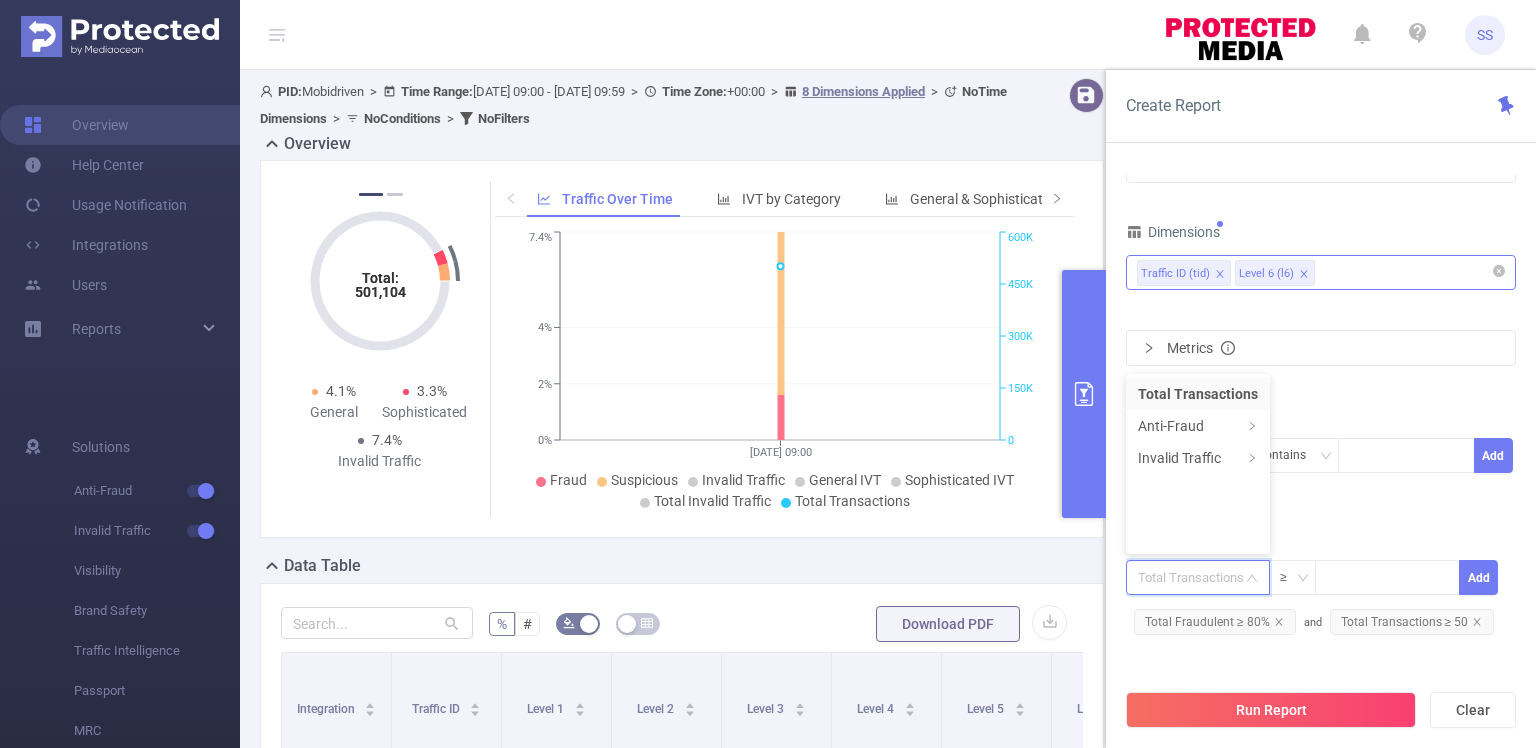click on "Total Transactions" at bounding box center [1198, 394] 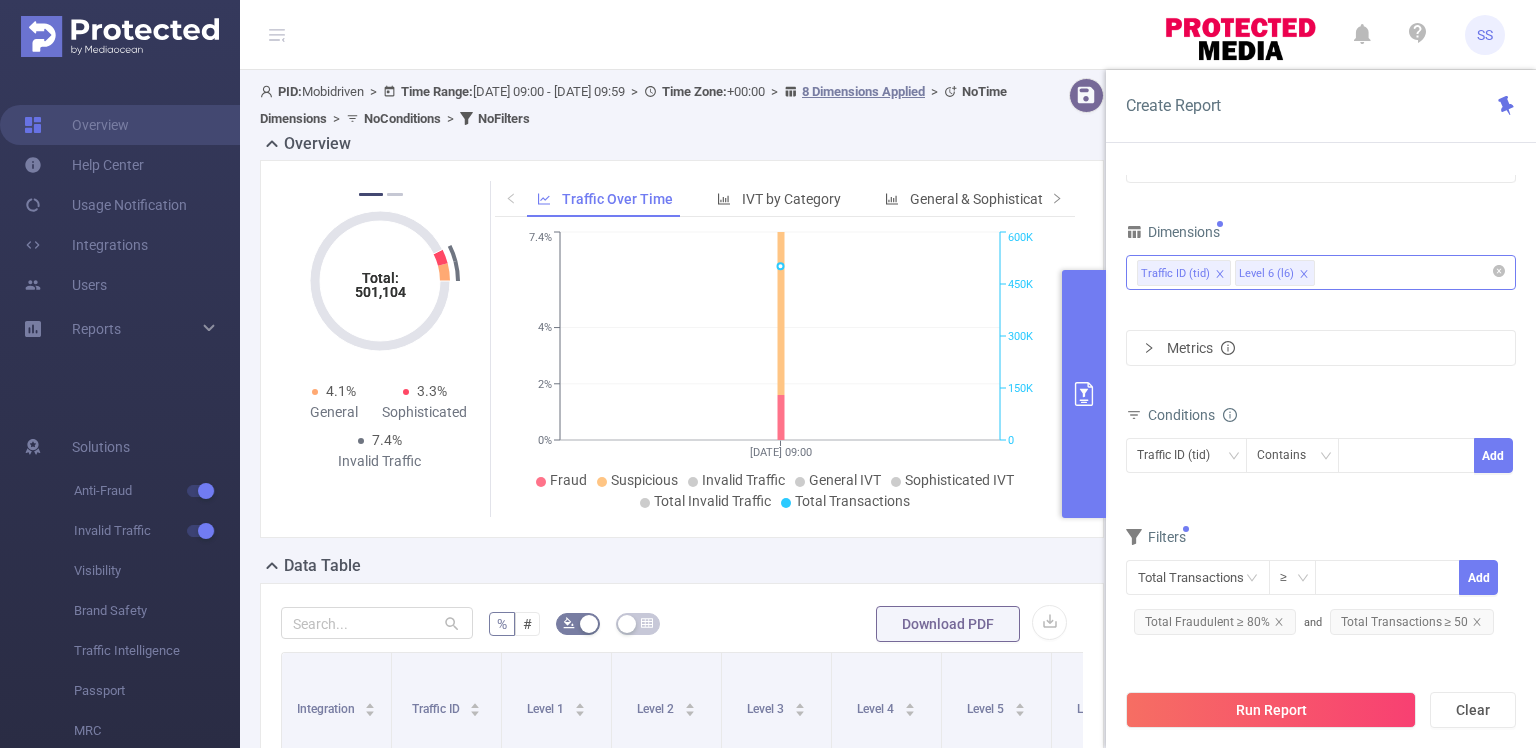 click on "Time Range 2025-07-08 09:00   _   2025-07-08 09:59 Advanced Time Properties    Dimensions Traffic ID (tid) Level 6 (l6)   Metrics    Conditions  Traffic ID (tid) Contains   Add    Filters Total Transactions ≥ Add Total Fraudulent ≥ 80% and Total Transactions ≥ 50" at bounding box center [1321, 345] 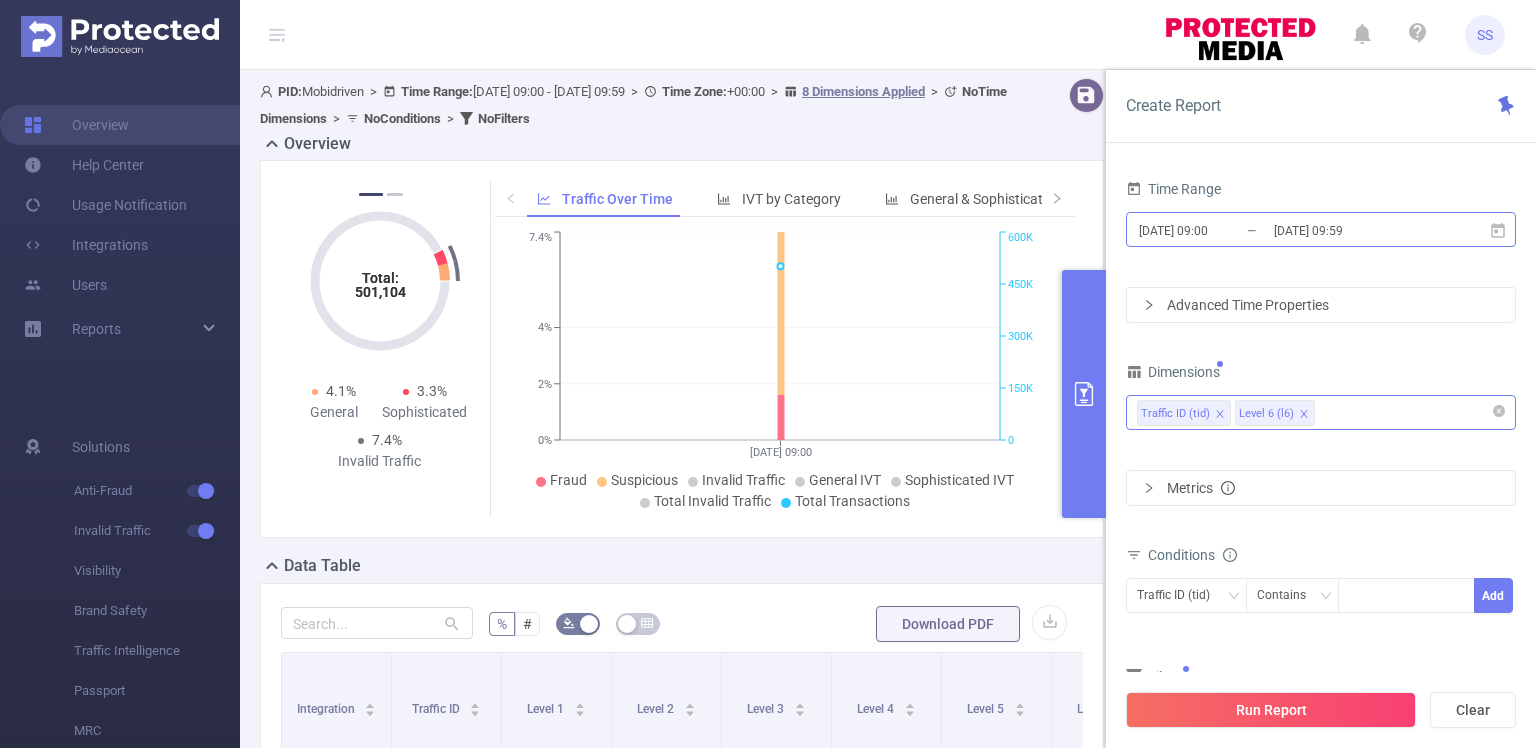 click on "[DATE] 09:00" at bounding box center (1218, 230) 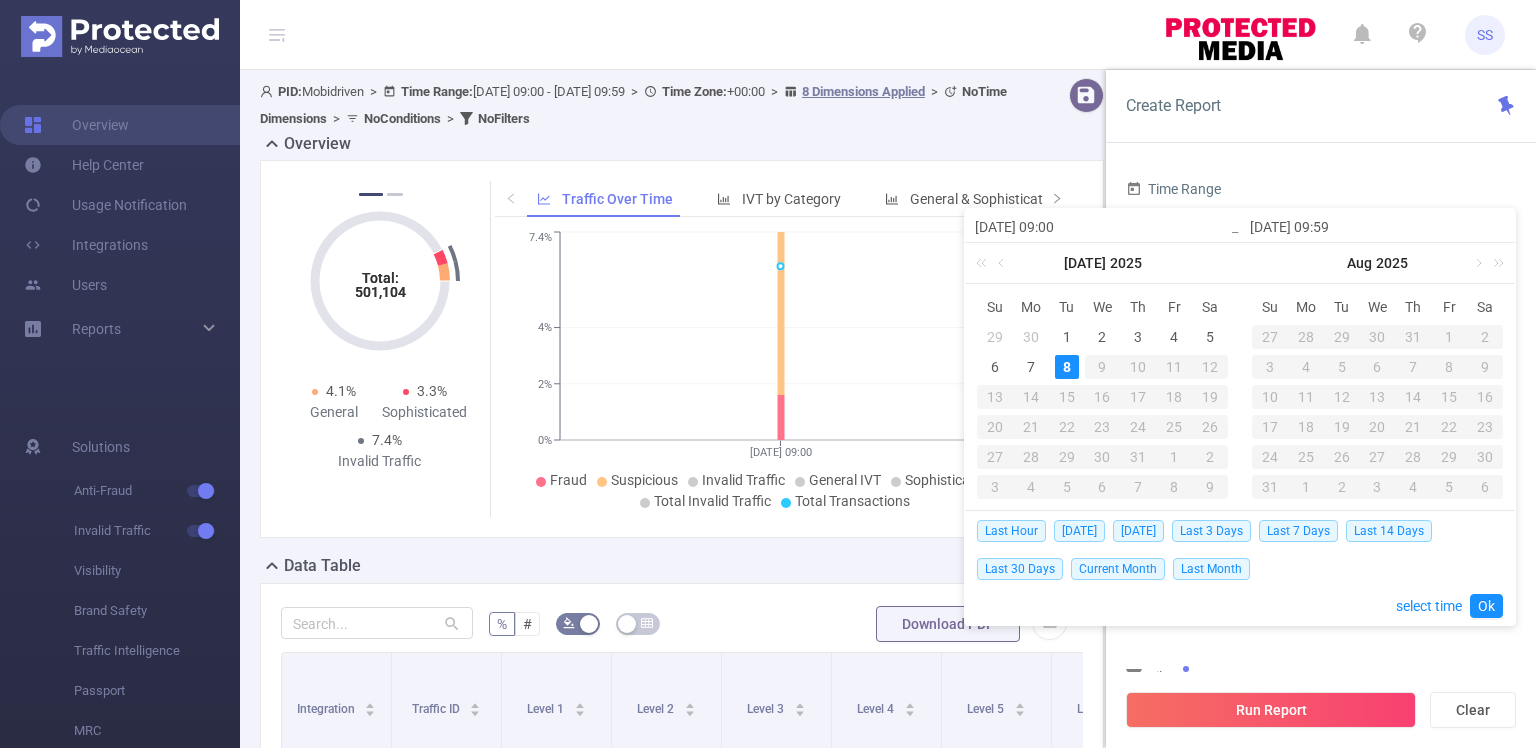 drag, startPoint x: 253, startPoint y: 542, endPoint x: 262, endPoint y: 536, distance: 10.816654 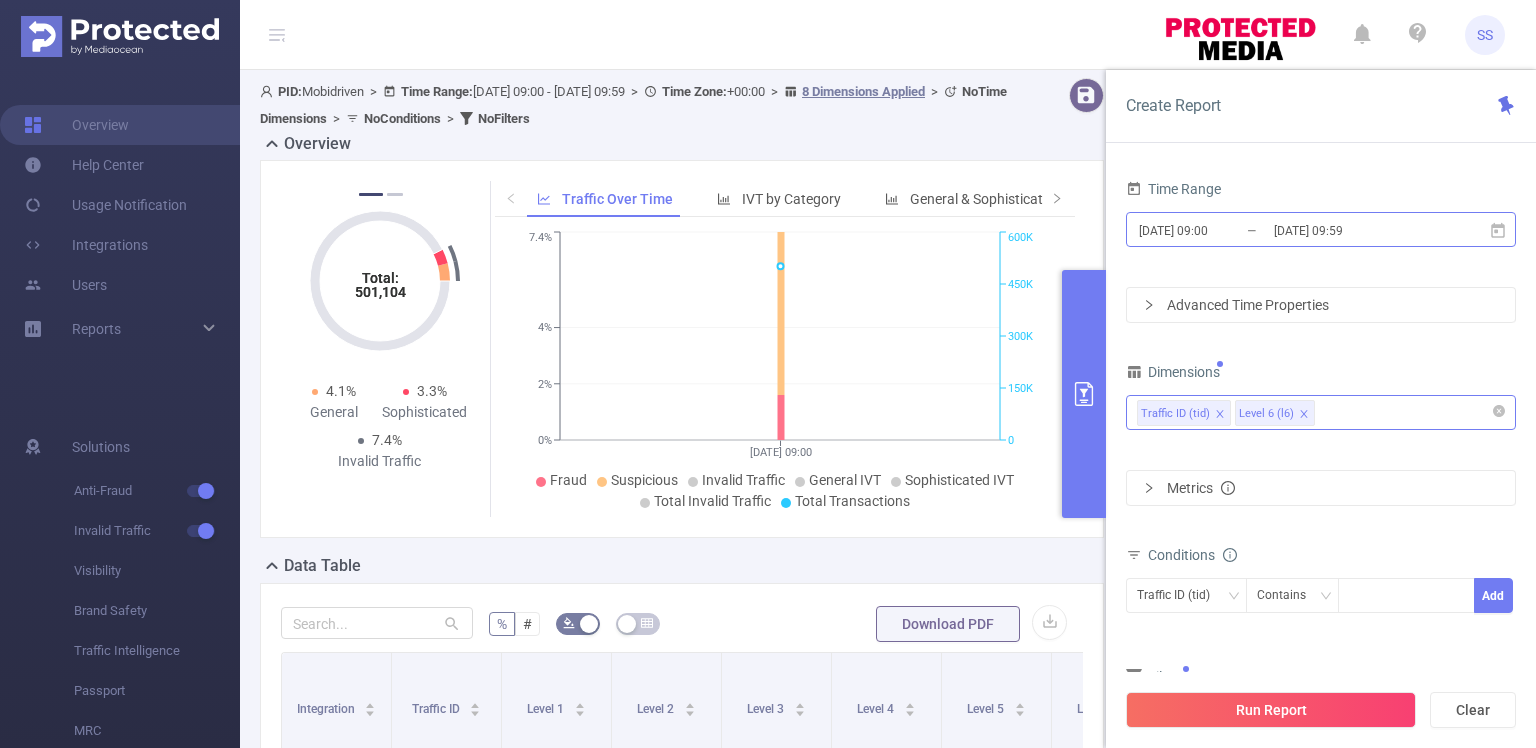 click on "[DATE] 09:00" at bounding box center [1218, 230] 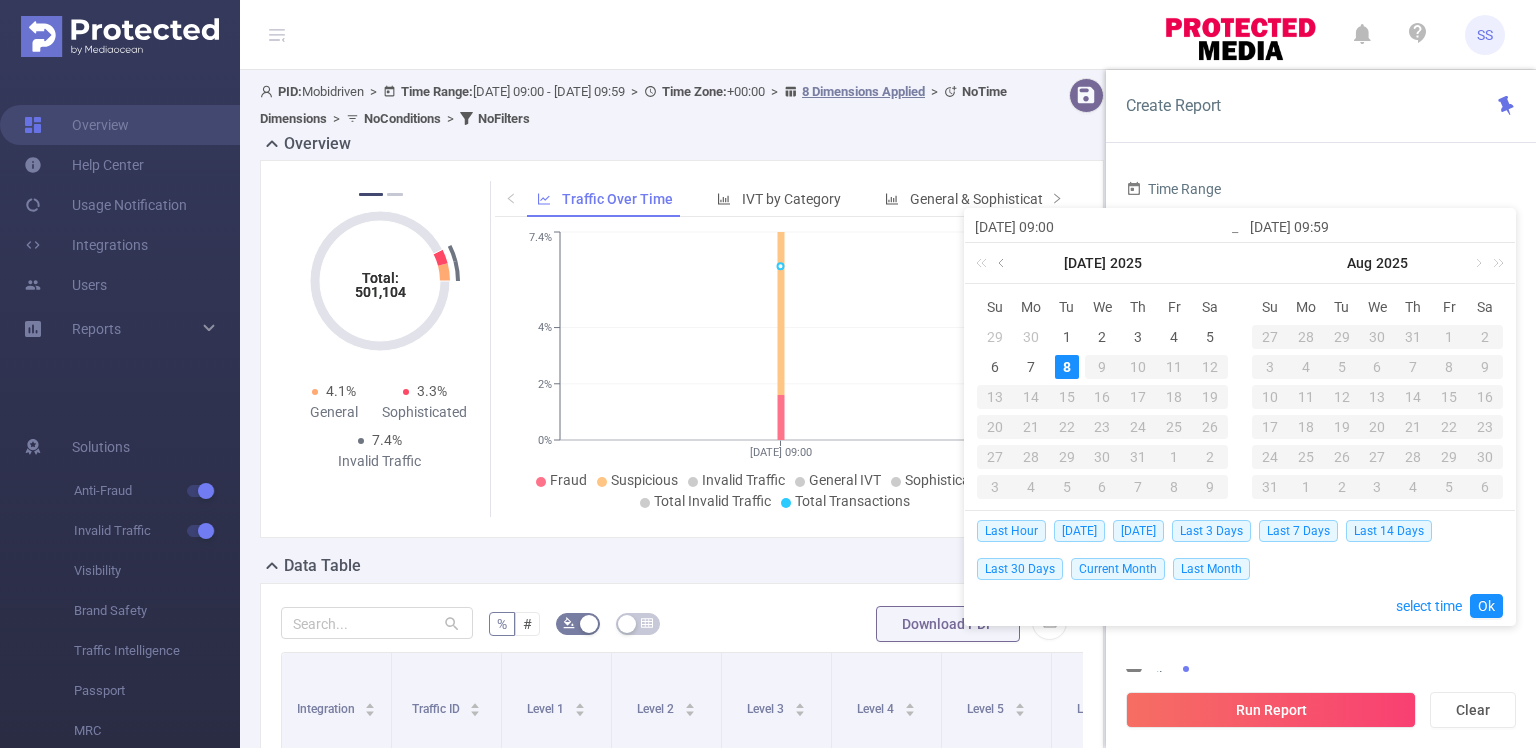 click at bounding box center (1003, 263) 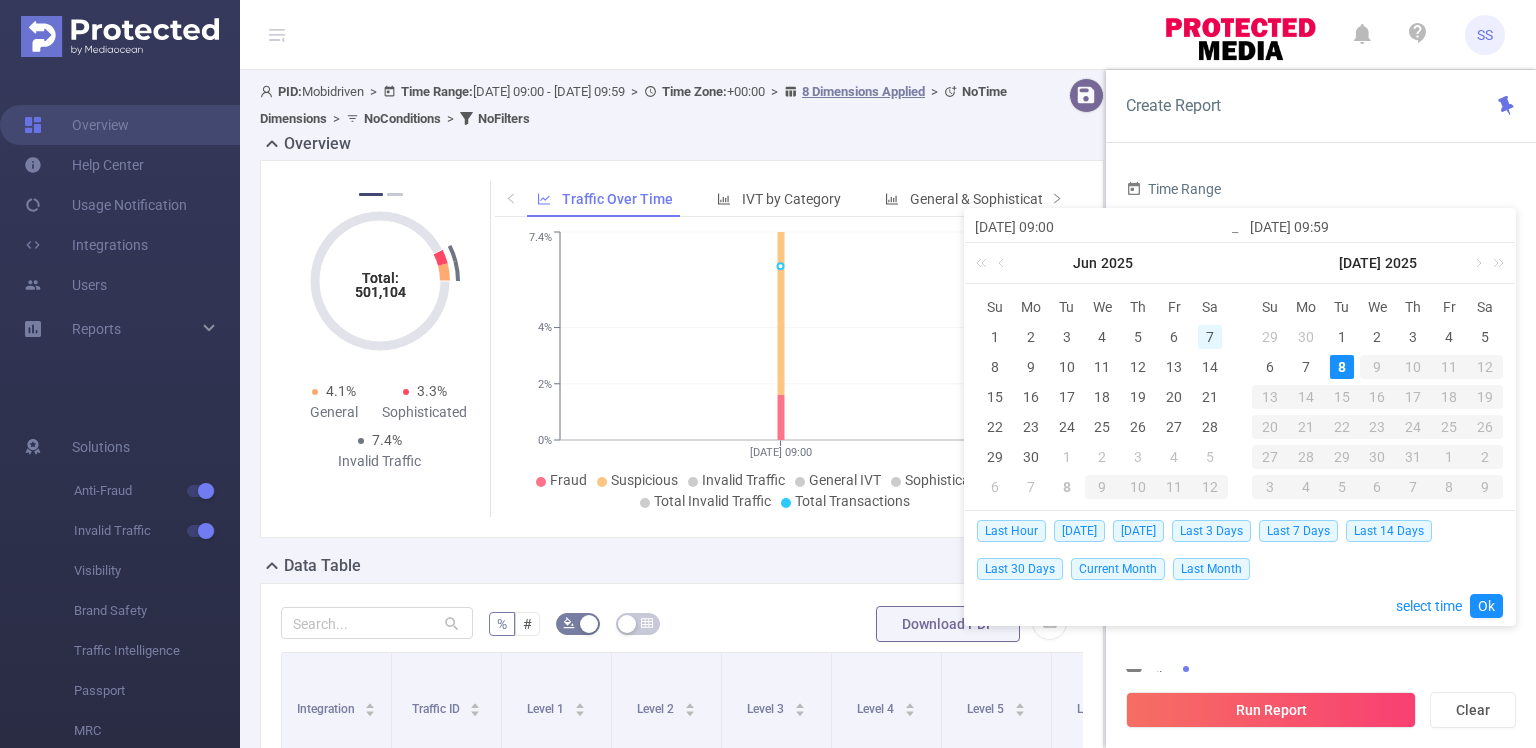 click on "7" at bounding box center [1210, 337] 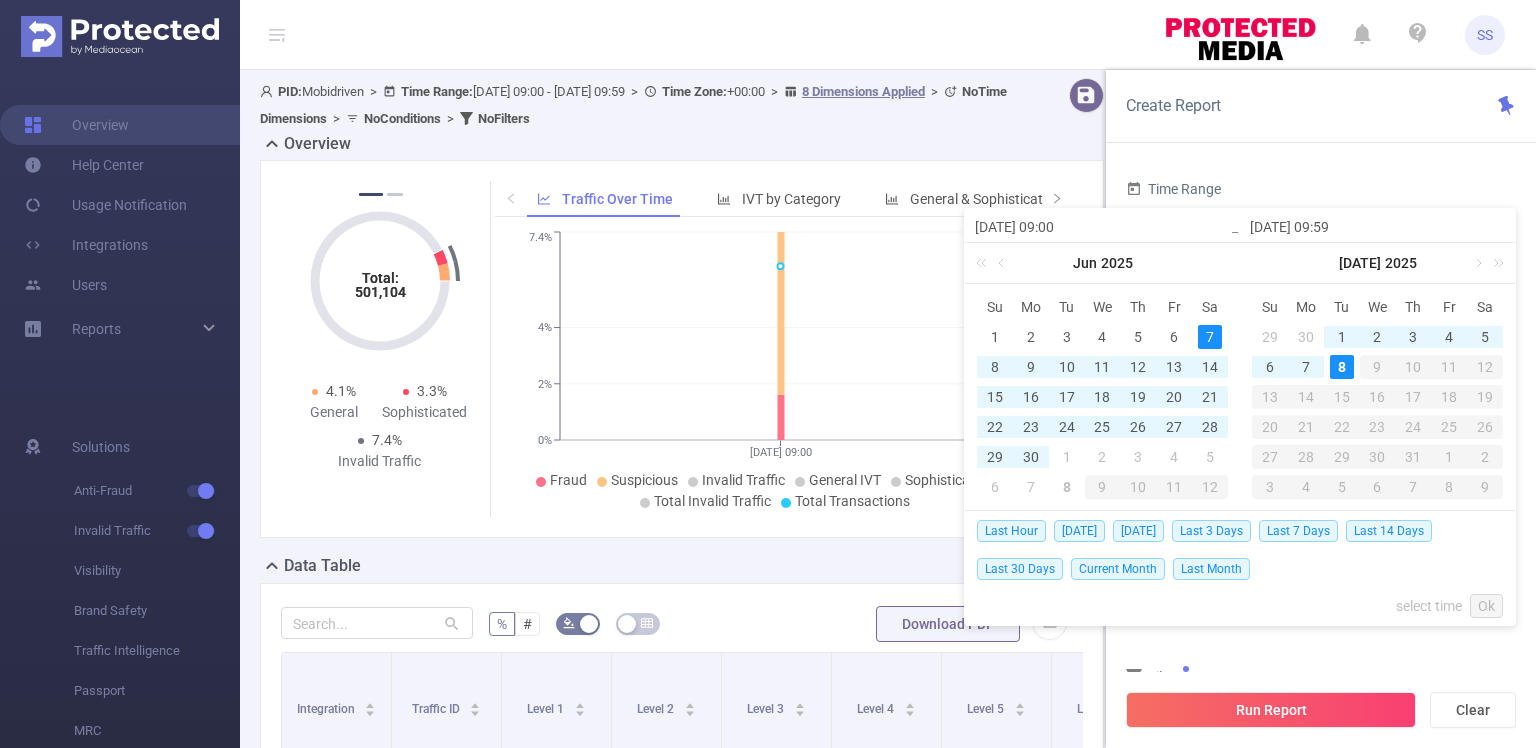 click on "8" at bounding box center [1342, 367] 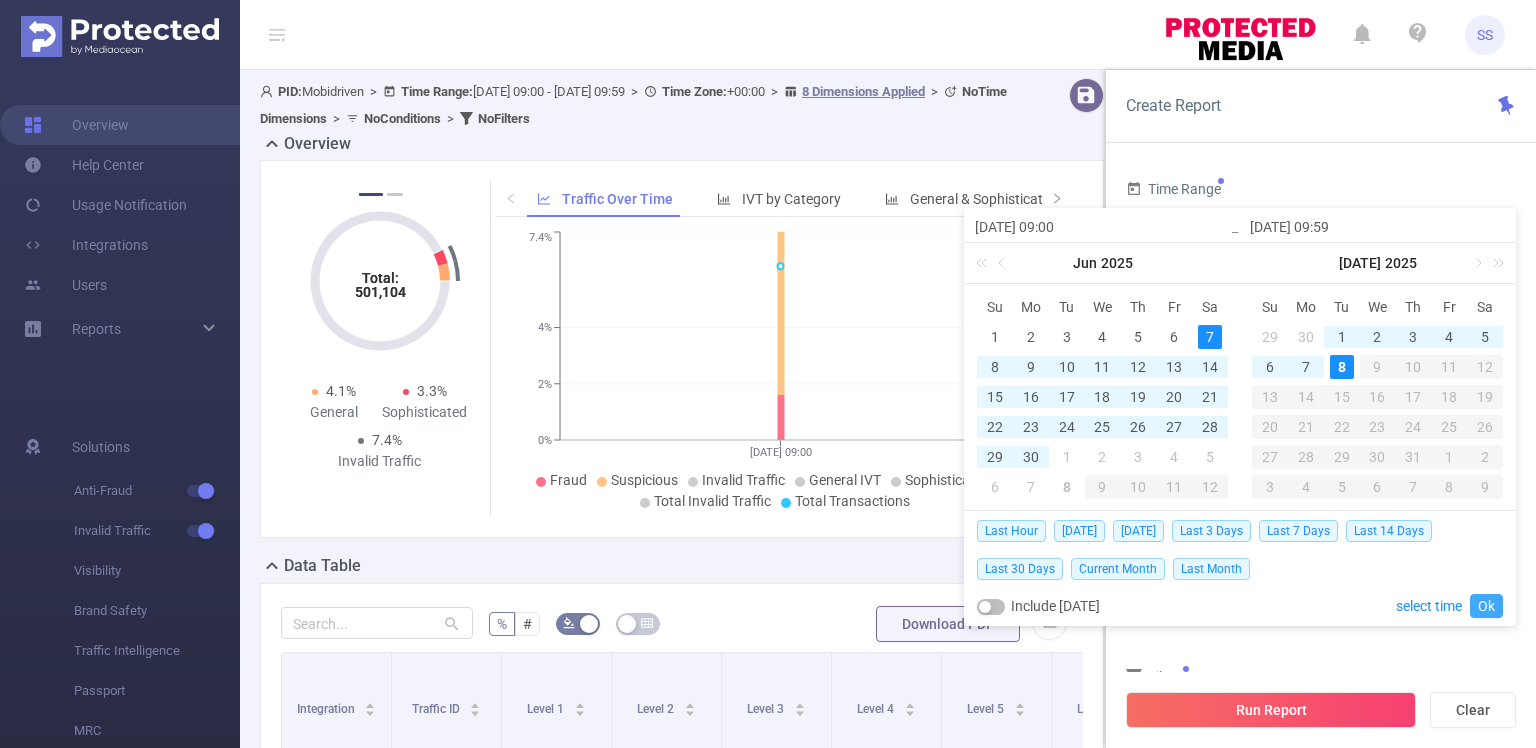 click on "Ok" at bounding box center (1486, 606) 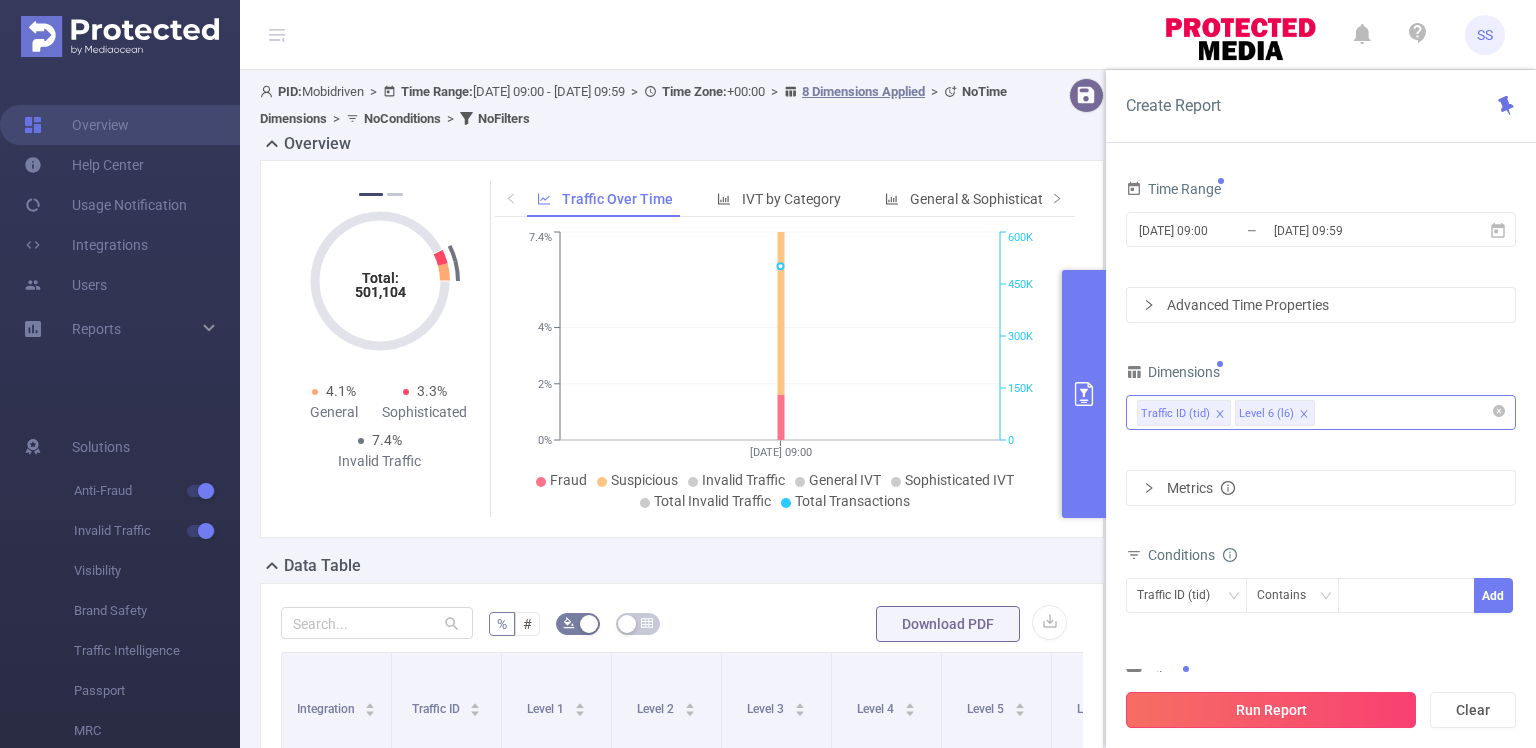 click on "Run Report" at bounding box center [1271, 710] 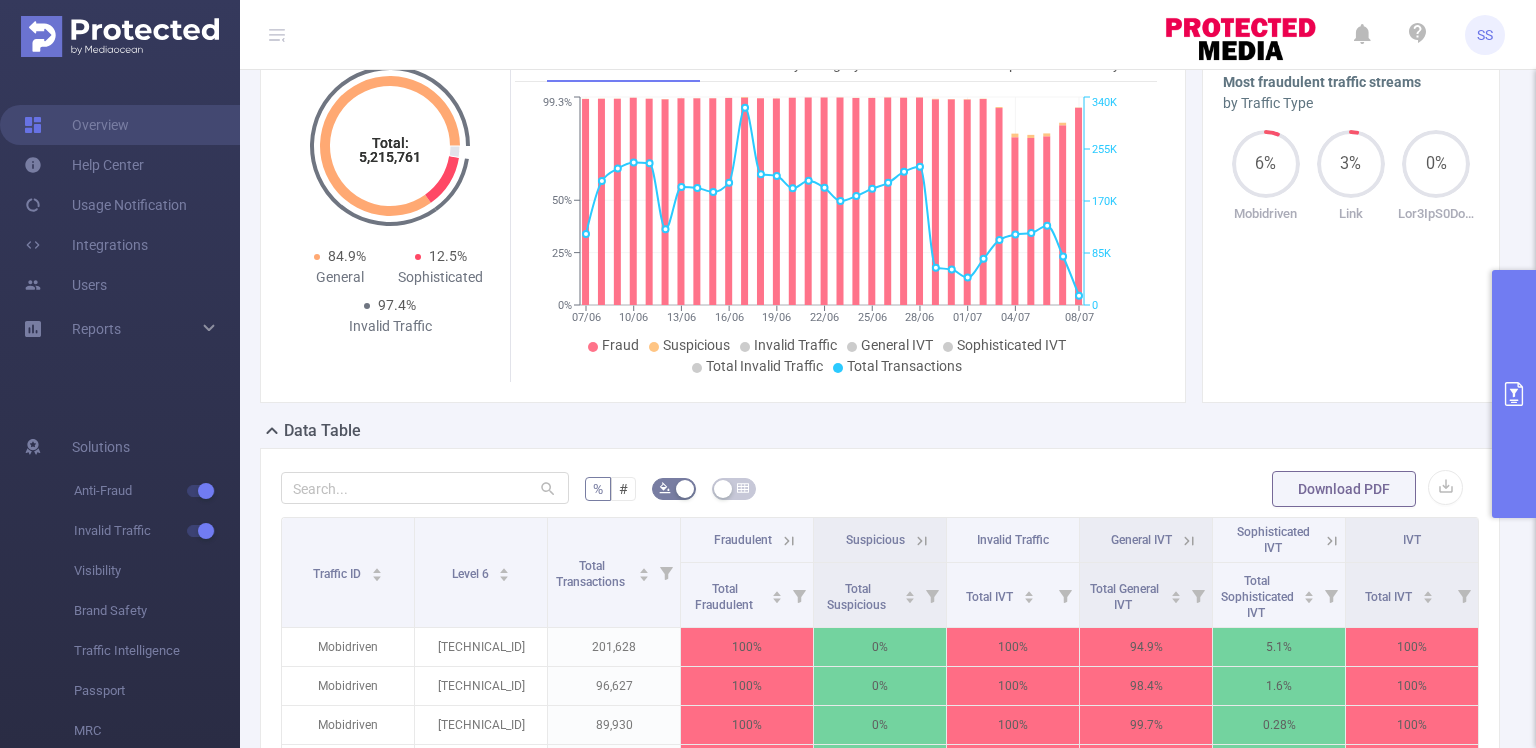scroll, scrollTop: 0, scrollLeft: 0, axis: both 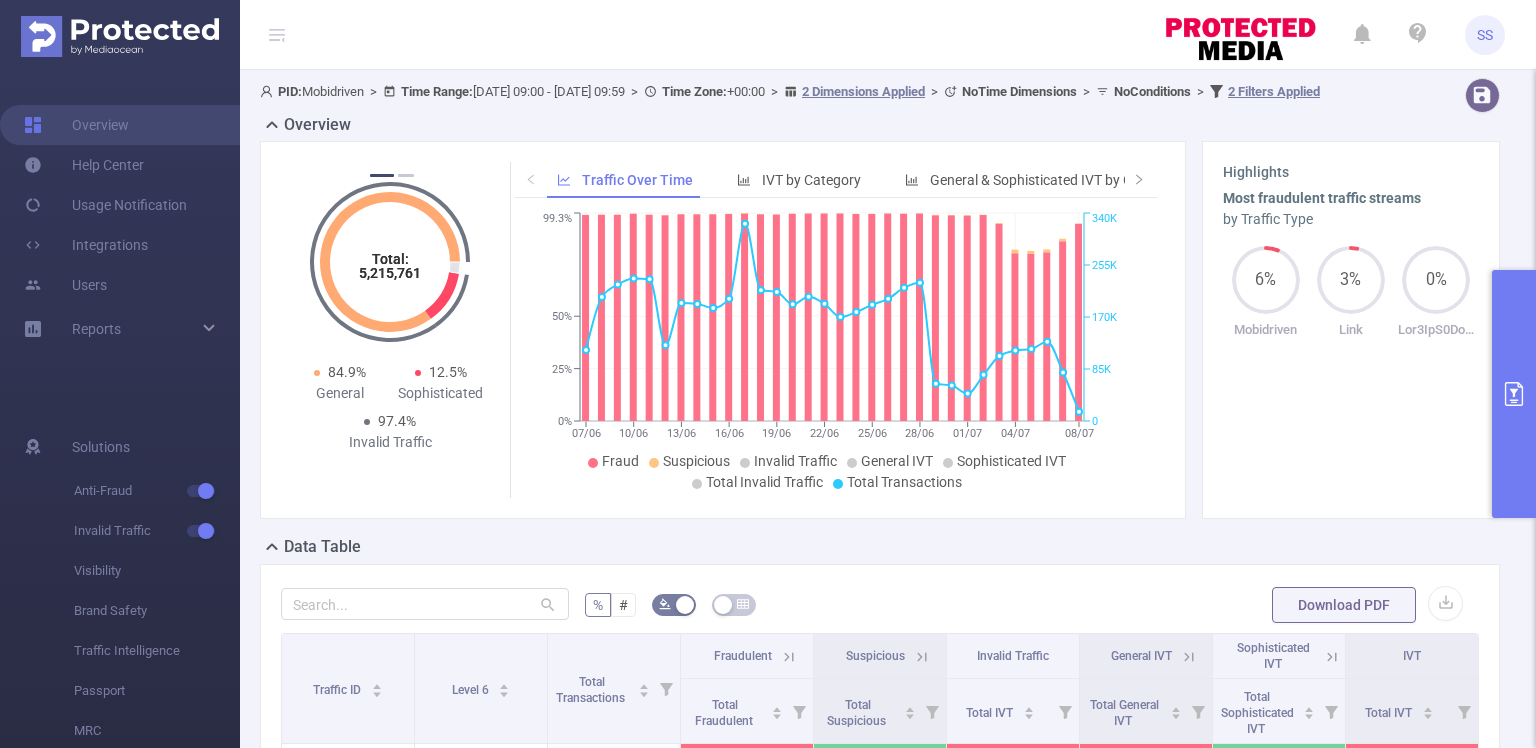 click on "Total: 5,215,761 Total: 5,215,761 97.2% Fraudulent 0.23% Suspicious 97.4% Invalid Traffic Total: 5,215,761 Total: 5,215,761 84.9% General 12.5% Sophisticated 97.4% Invalid Traffic Total: 5,215,761 Total: 5,215,761 97.2% Fraudulent 0.23% Suspicious 97.4% Invalid Traffic Total: 5,215,761 Total: 5,215,761 84.9% General 12.5% Sophisticated 97.4% Invalid Traffic Total: 5,215,761 Total: 5,215,761 97.2% Fraudulent 0.23% Suspicious 97.4% Invalid Traffic 1 2       Traffic Over Time           IVT by Category           General & Sophisticated IVT by Category     07/06 10/06 13/06 16/06 19/06 22/06 25/06 28/06 01/07 04/07 08/07 0% 25% 50% 99.3% 0 85K 170K 255K 340K Fraud Suspicious Invalid Traffic General IVT Sophisticated IVT Total Invalid Traffic Total Transactions 23/06/2025   Highlights   Most fraudulent traffic streams by Traffic Type 6% Mobidriven 3% Link 0%" at bounding box center [880, 338] 